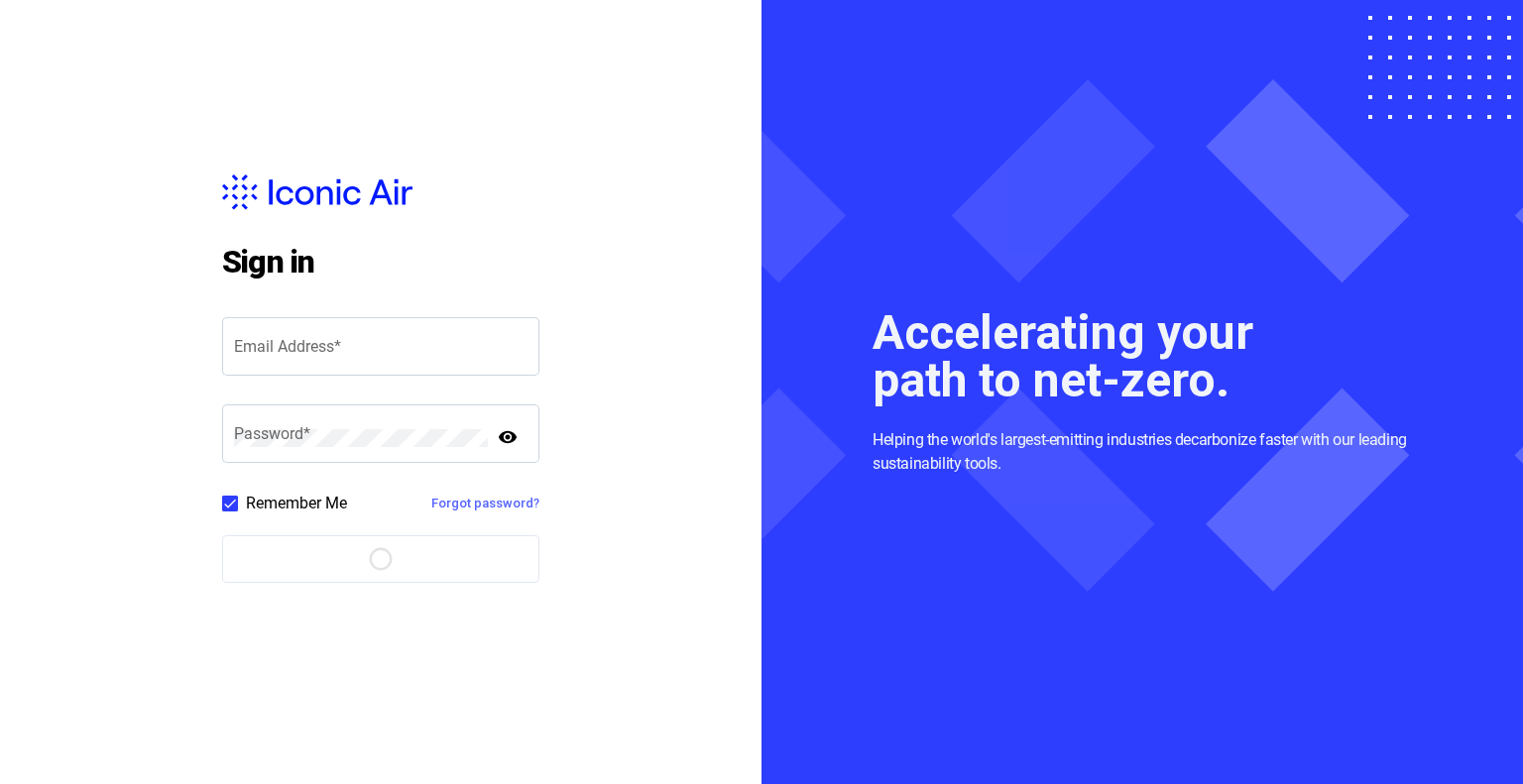 scroll, scrollTop: 0, scrollLeft: 0, axis: both 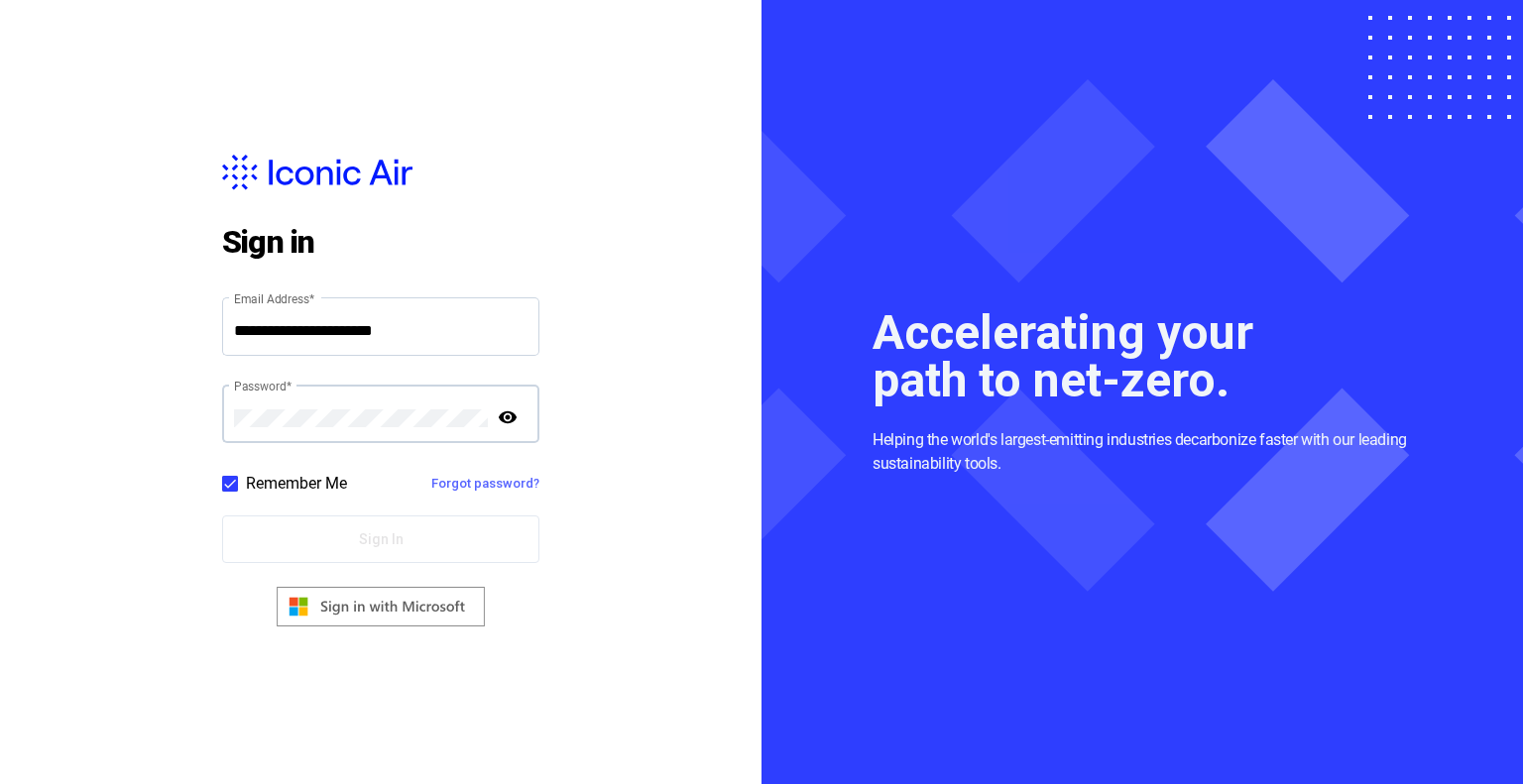 type on "**********" 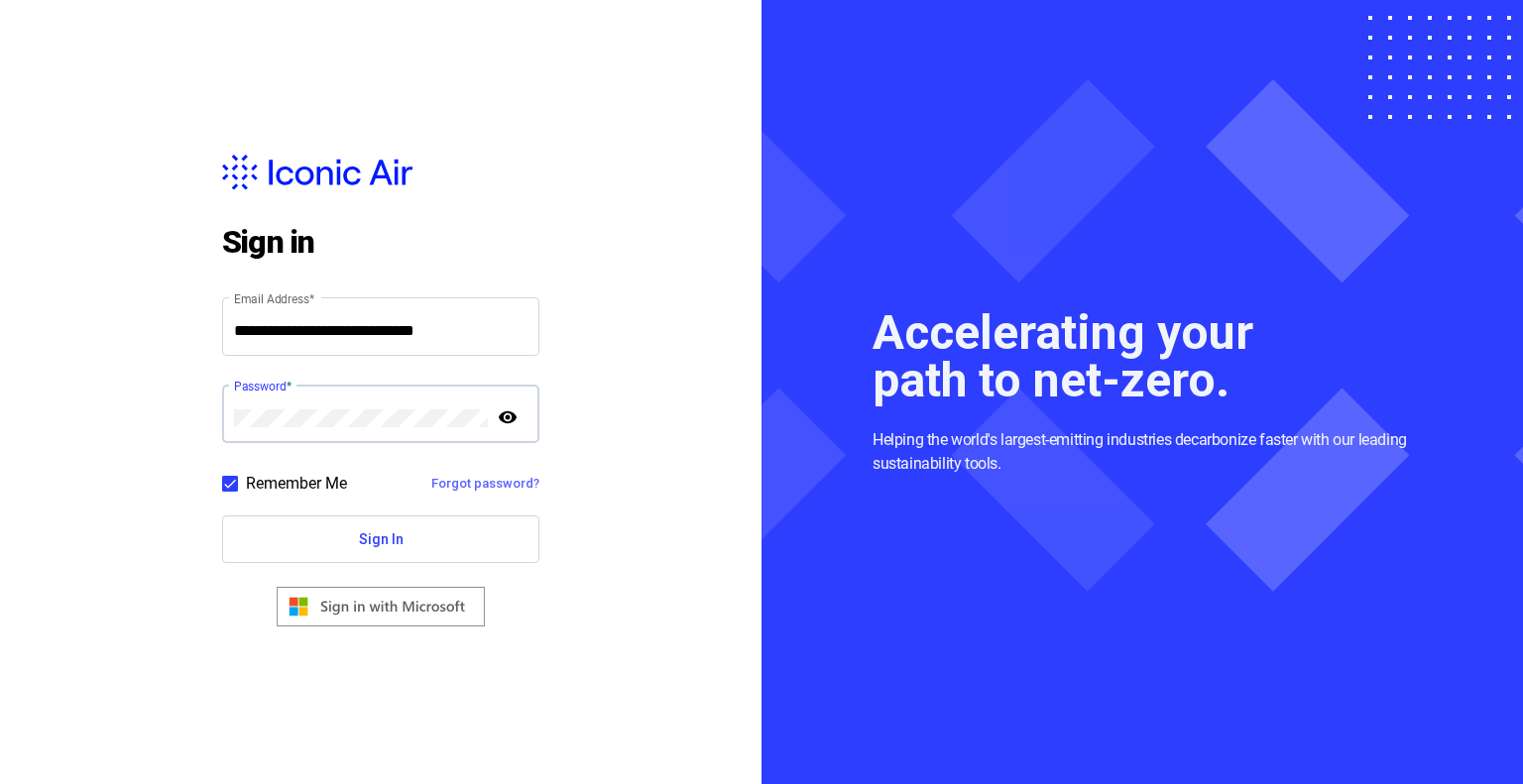 click on "Sign In" 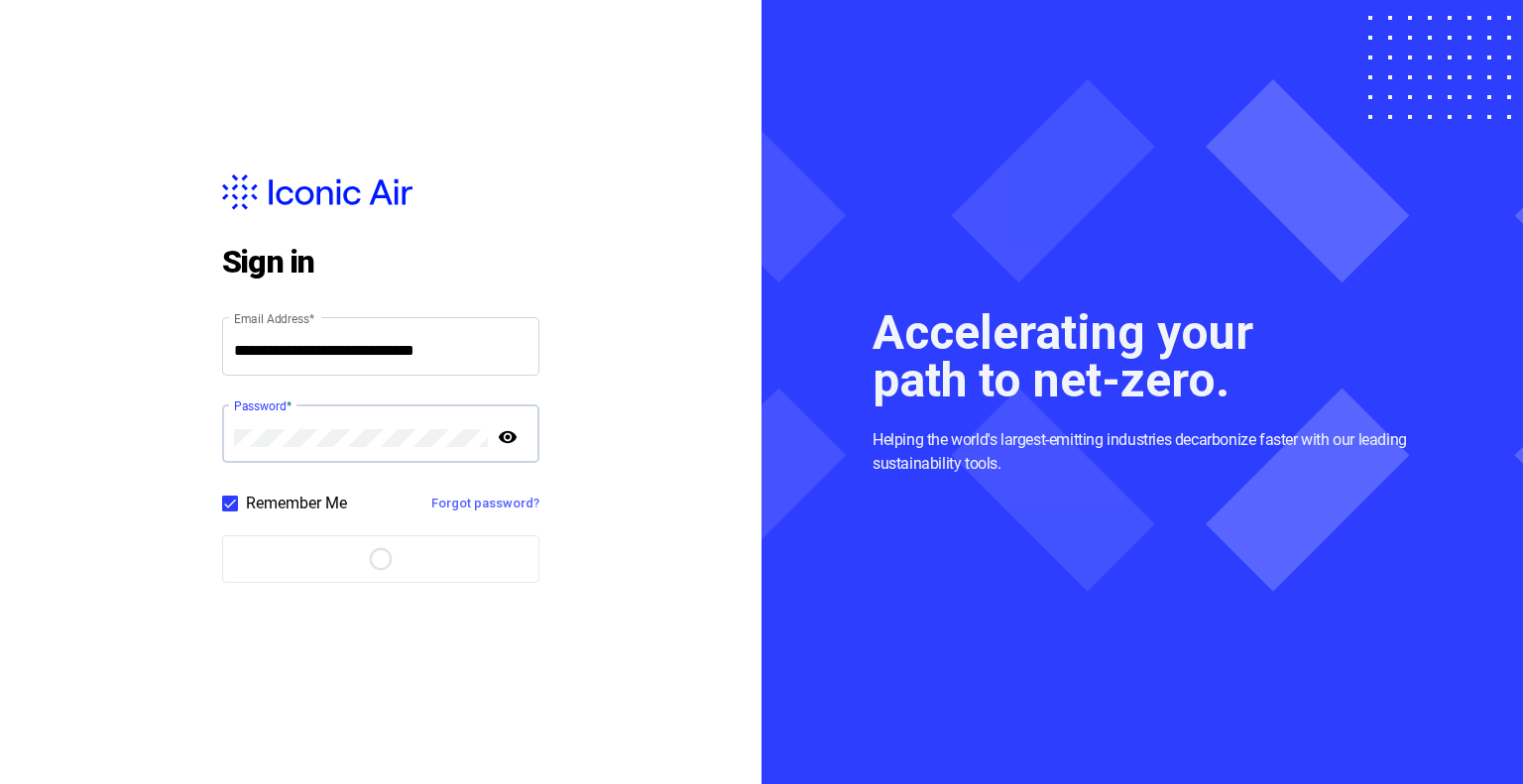 click on "**********" 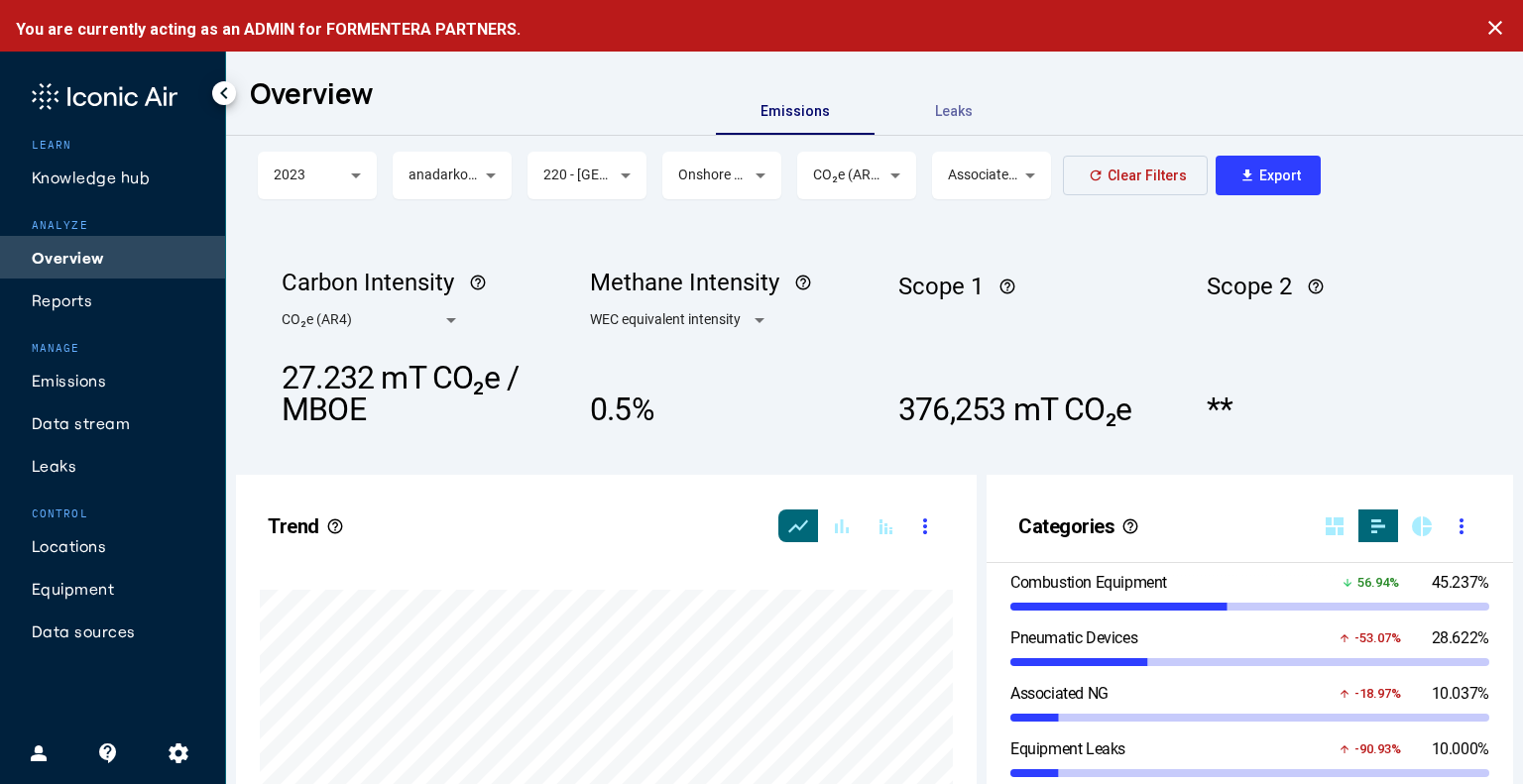 scroll, scrollTop: 990645, scrollLeft: 990903, axis: both 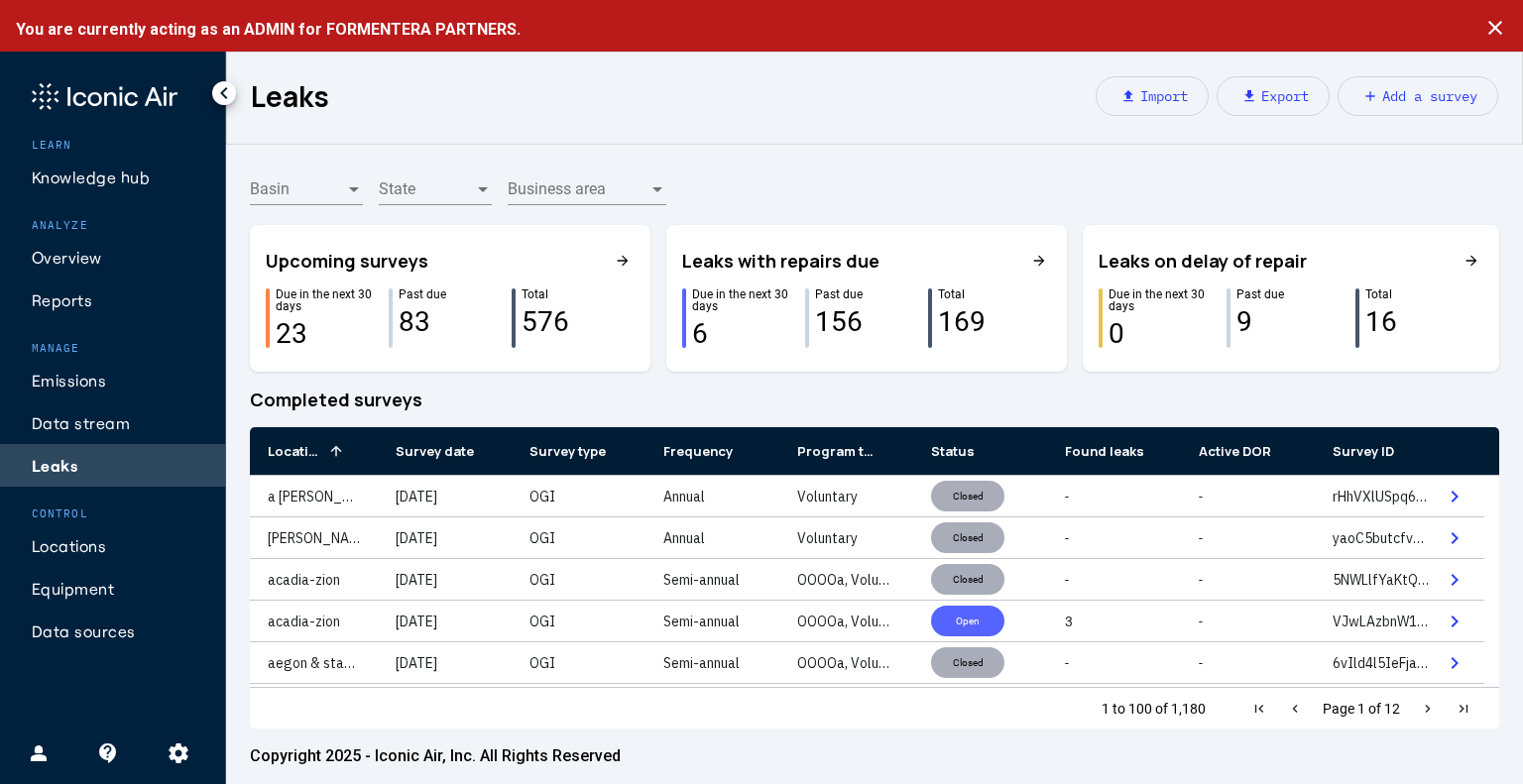 click on "Import" 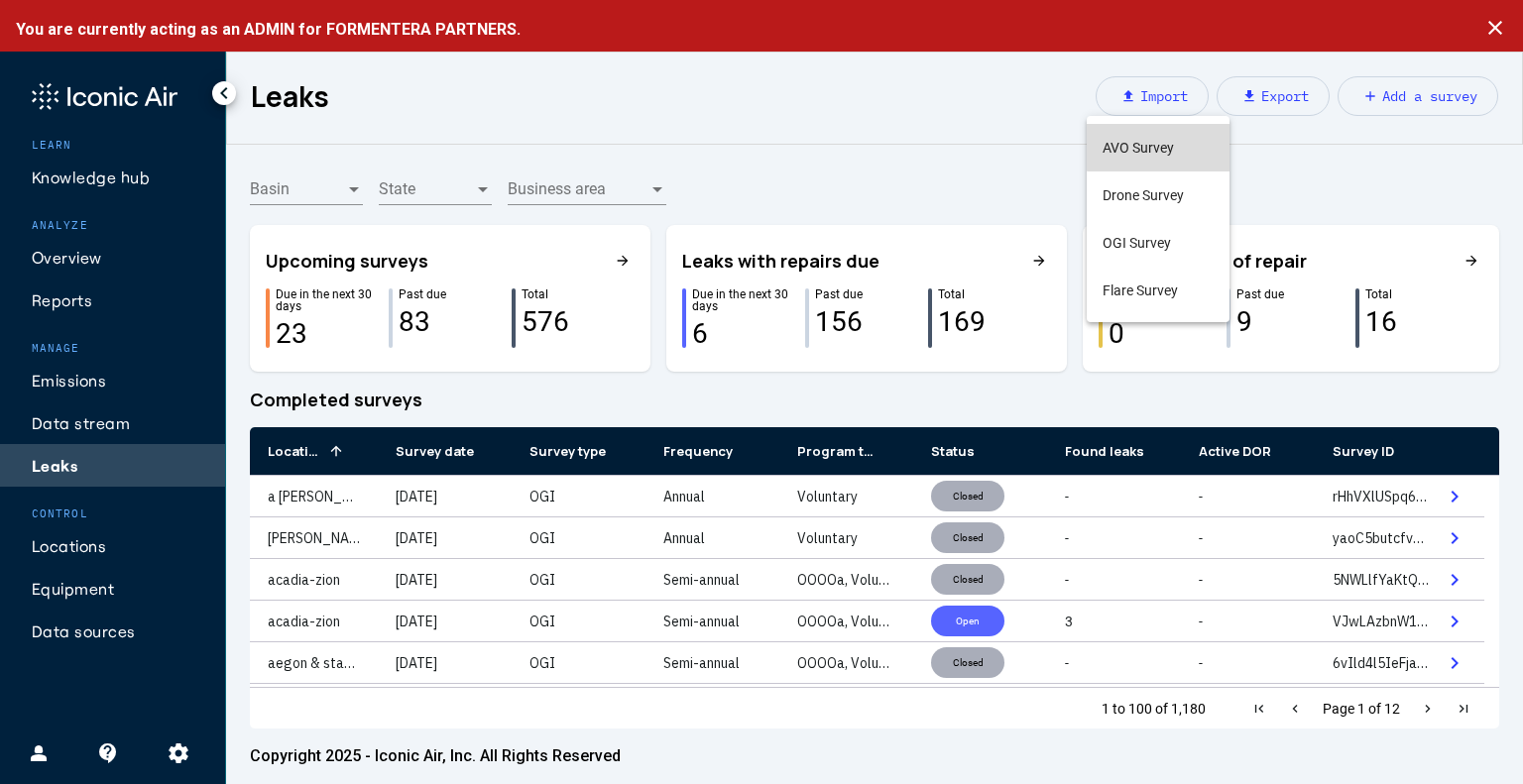 click on "AVO Survey" at bounding box center [1158, 148] 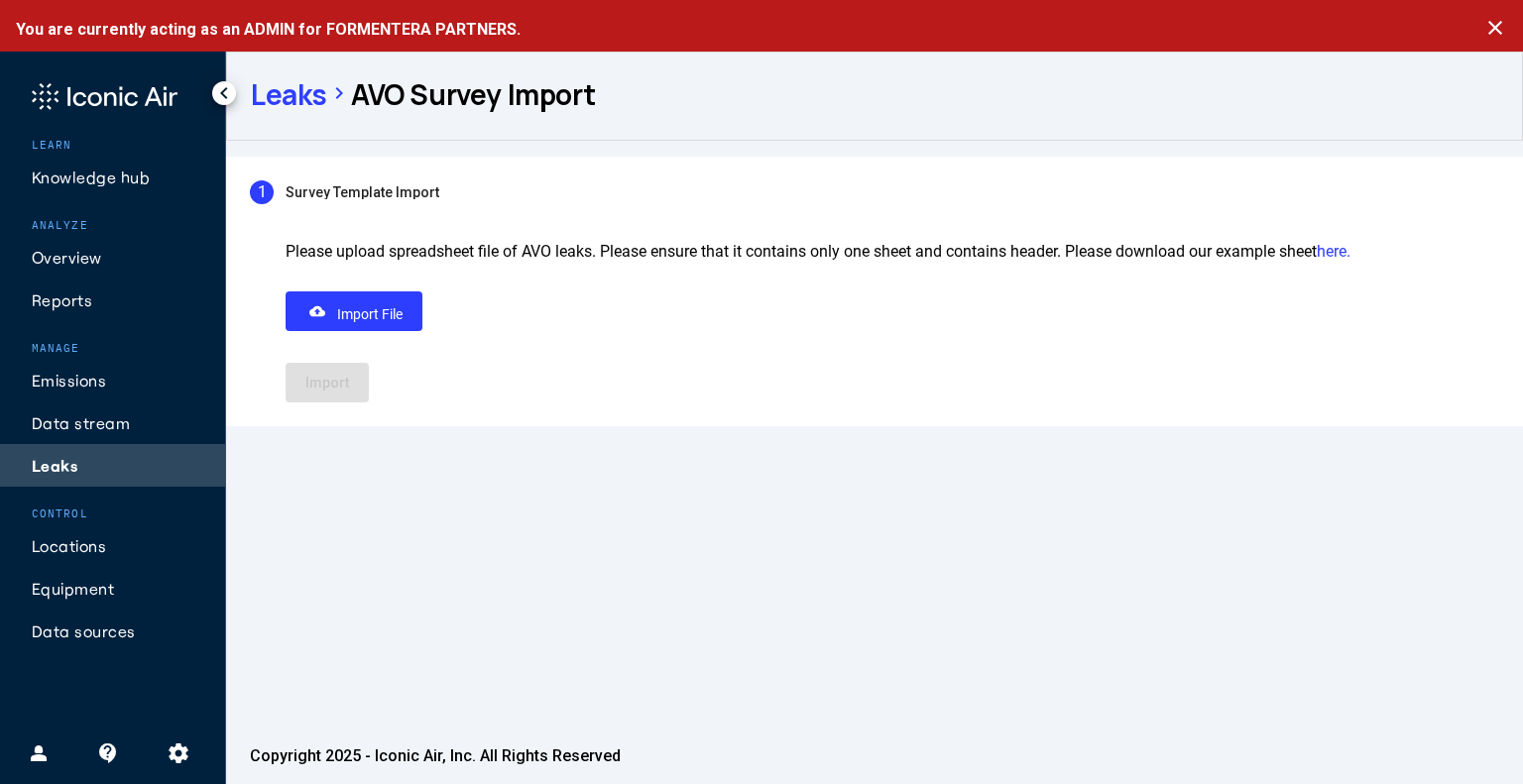 click on "Leaks  chevron_right" 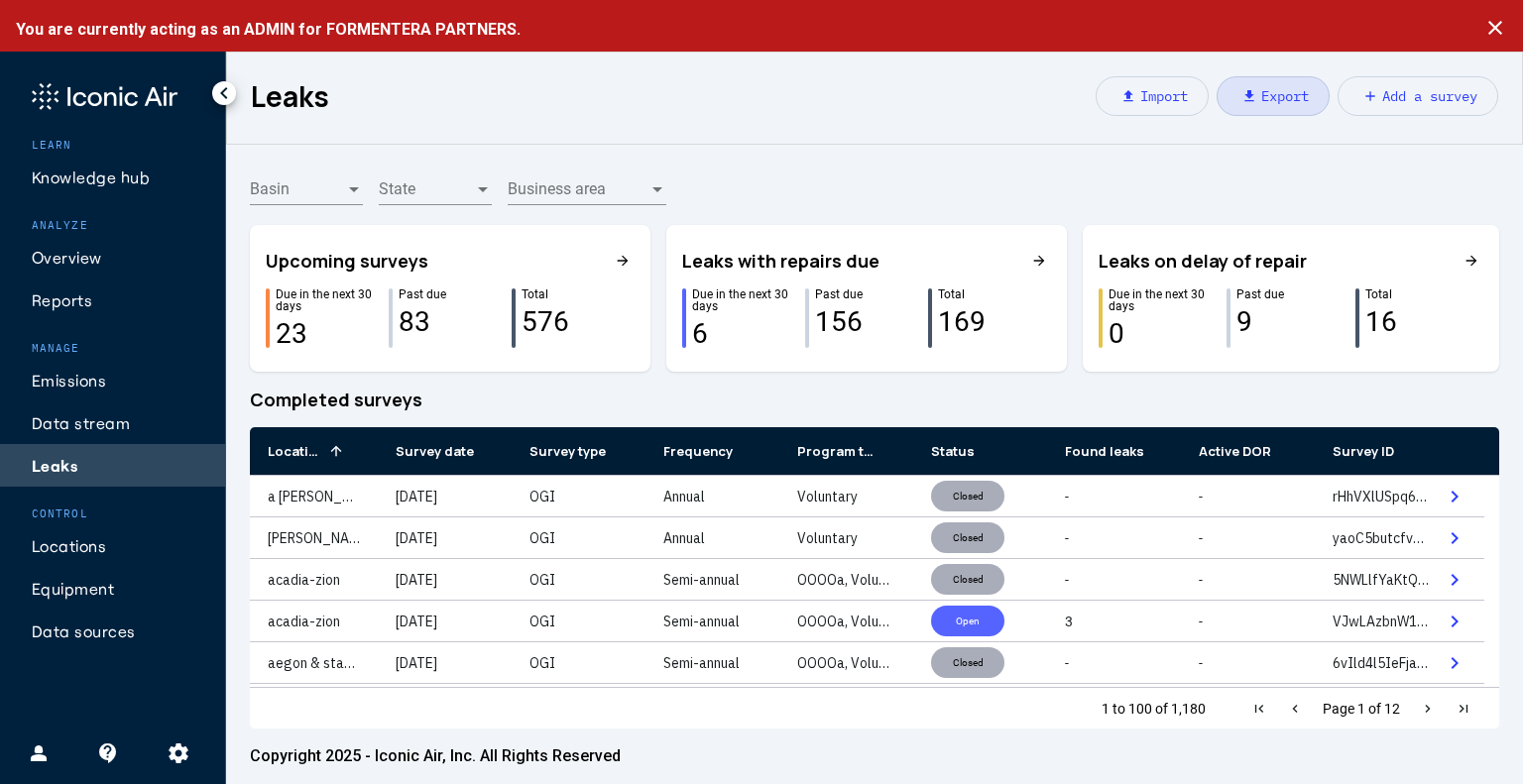 click on "download  Export" 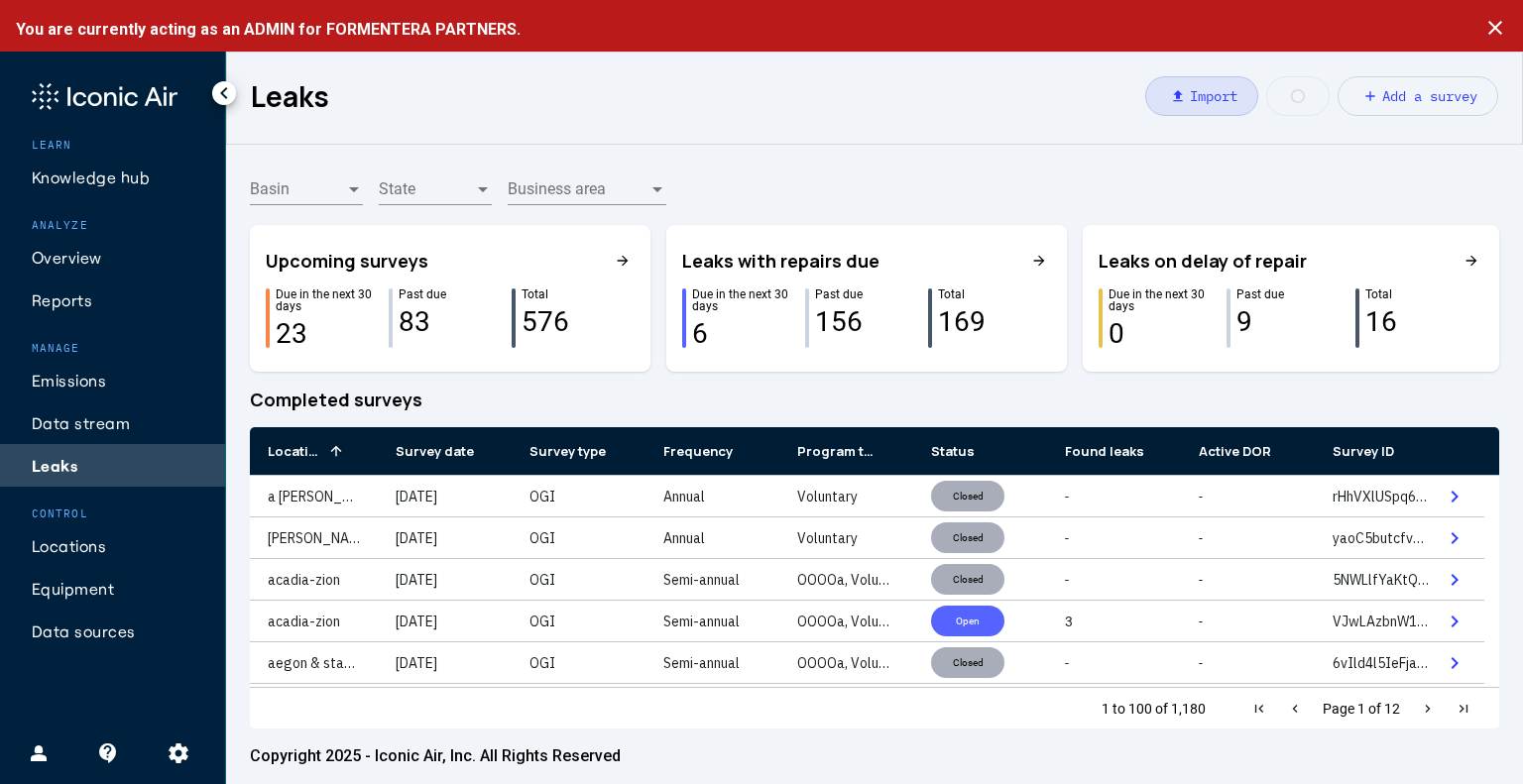 click on "Import" 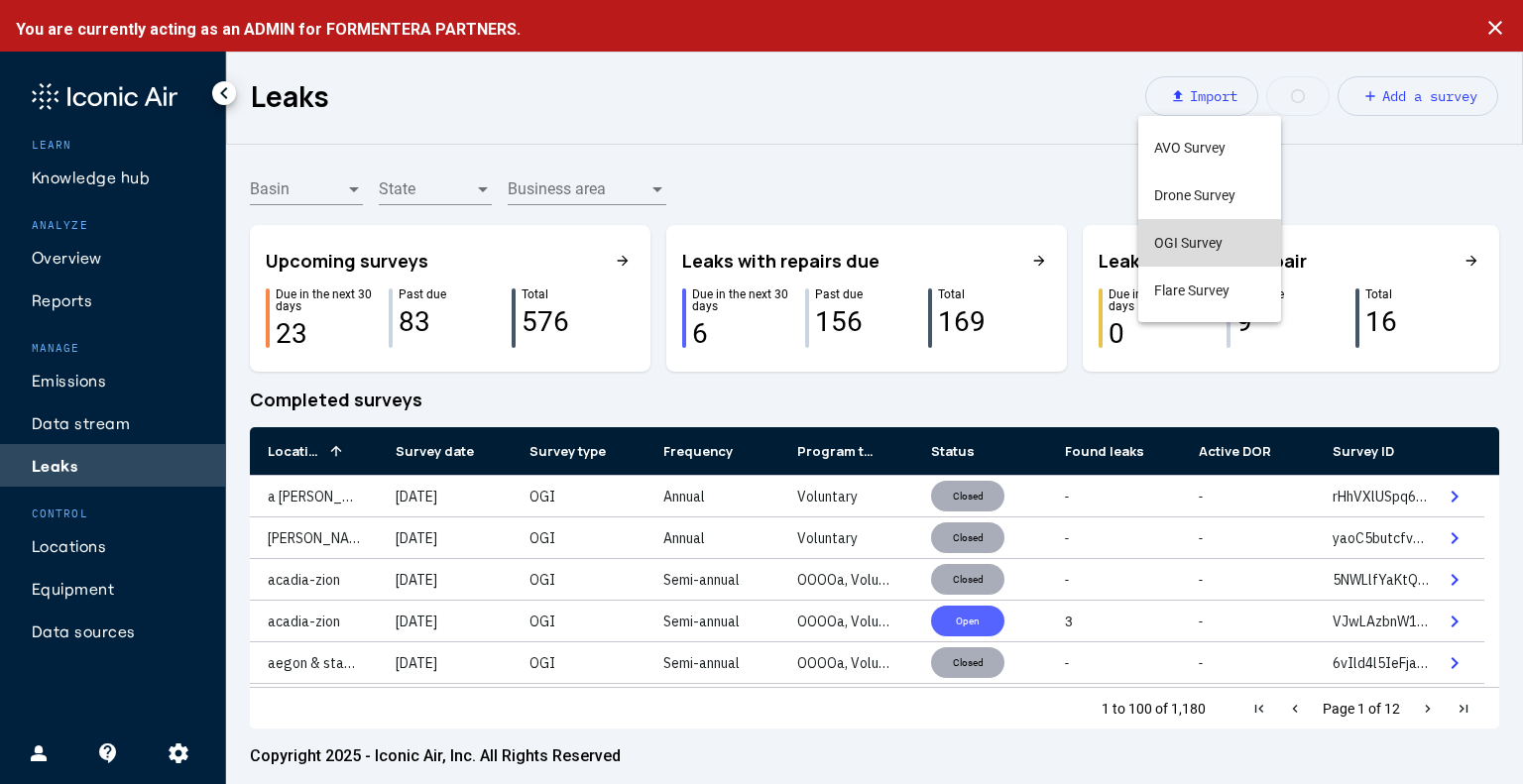 click on "OGI Survey" at bounding box center (1210, 243) 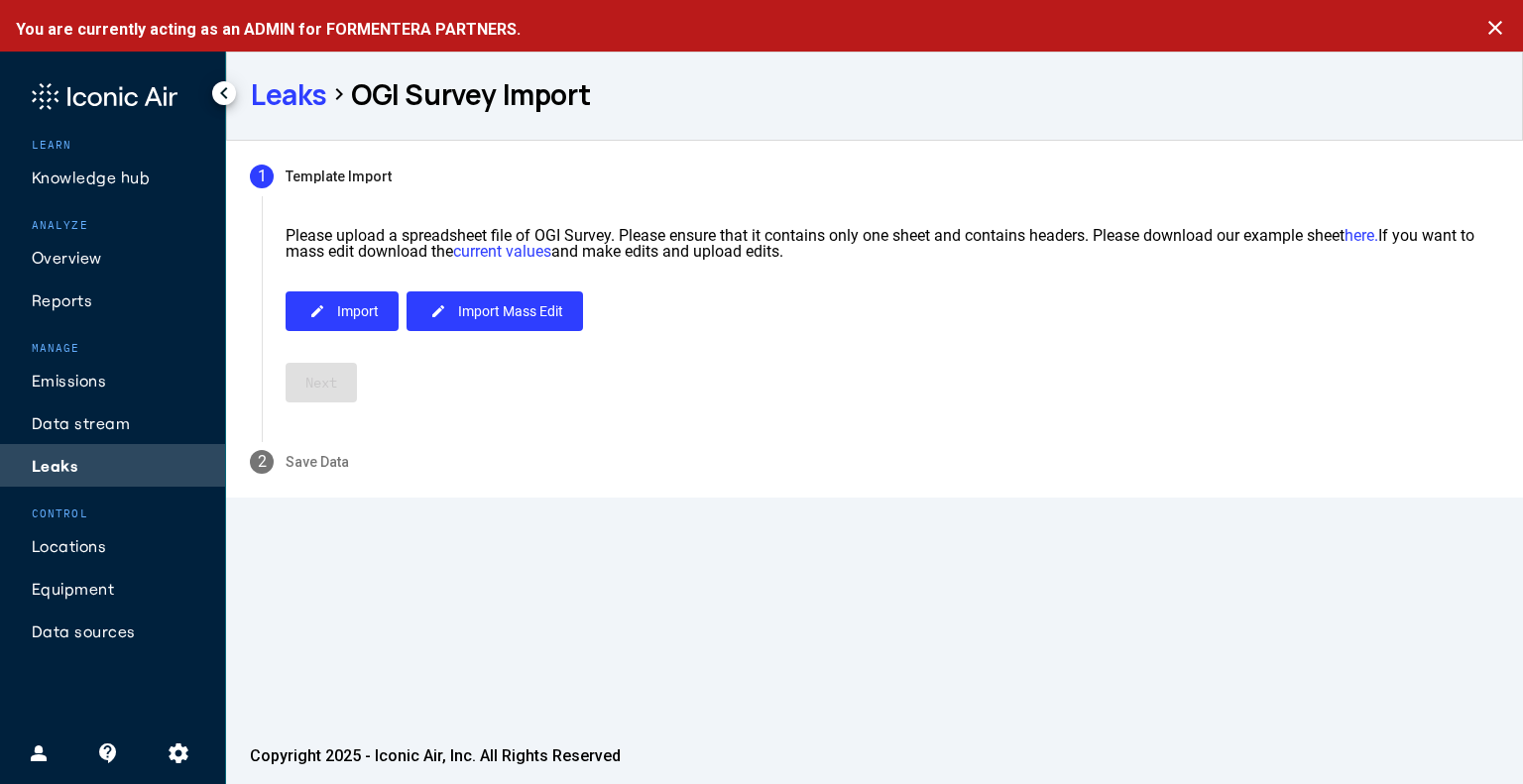 click on "current values" at bounding box center [502, 251] 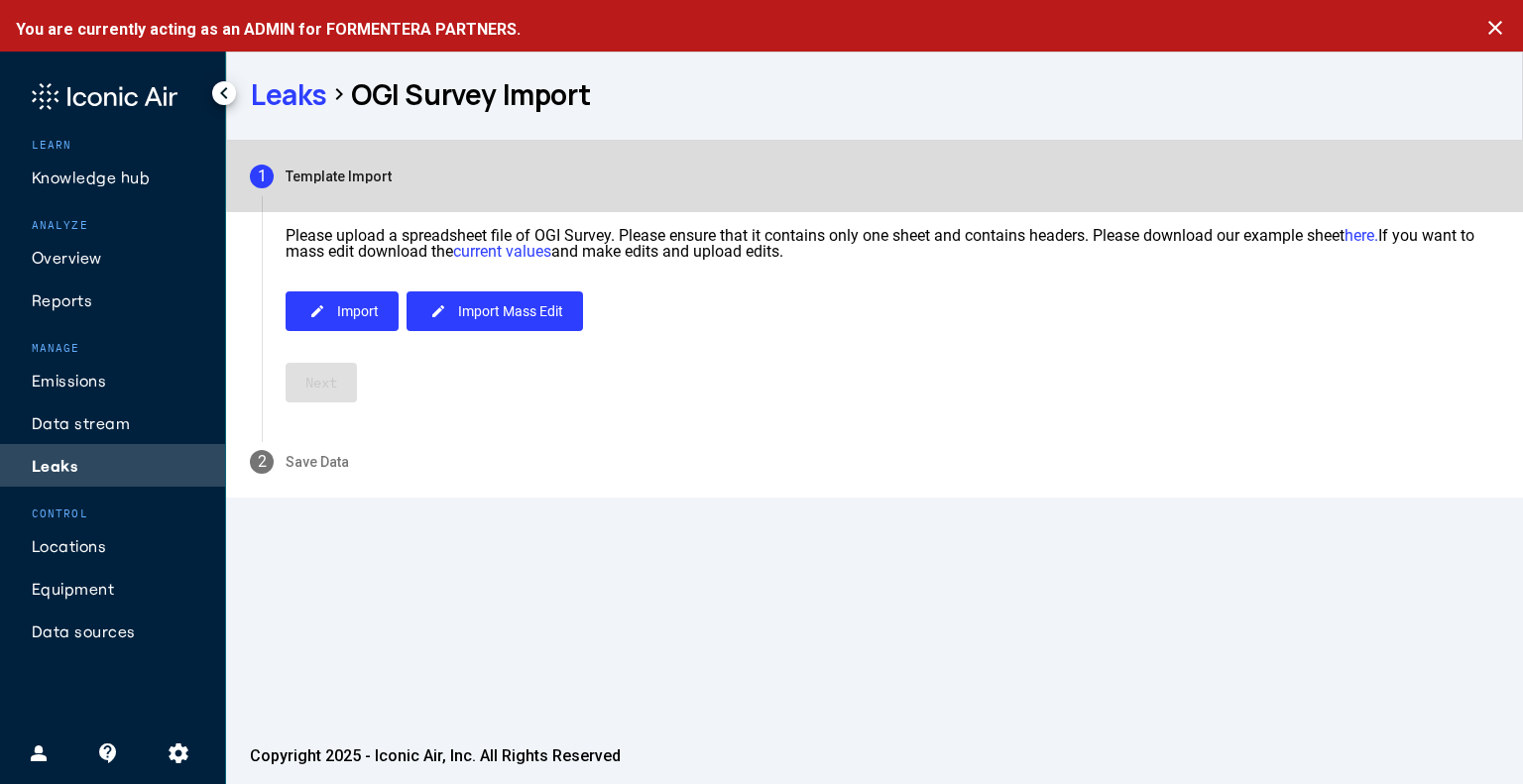 click on "1  Template Import" at bounding box center [875, 176] 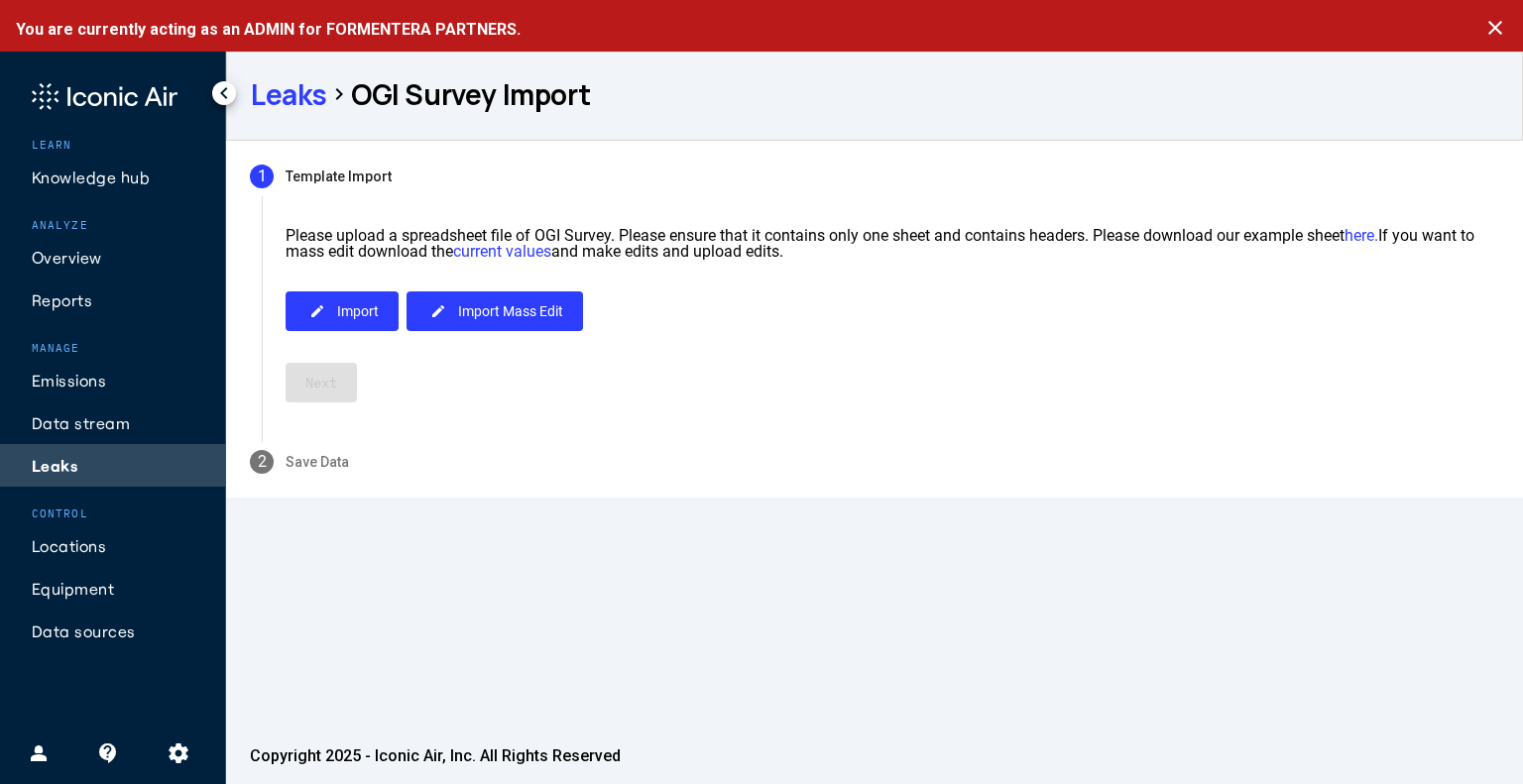 click on "Leaks" 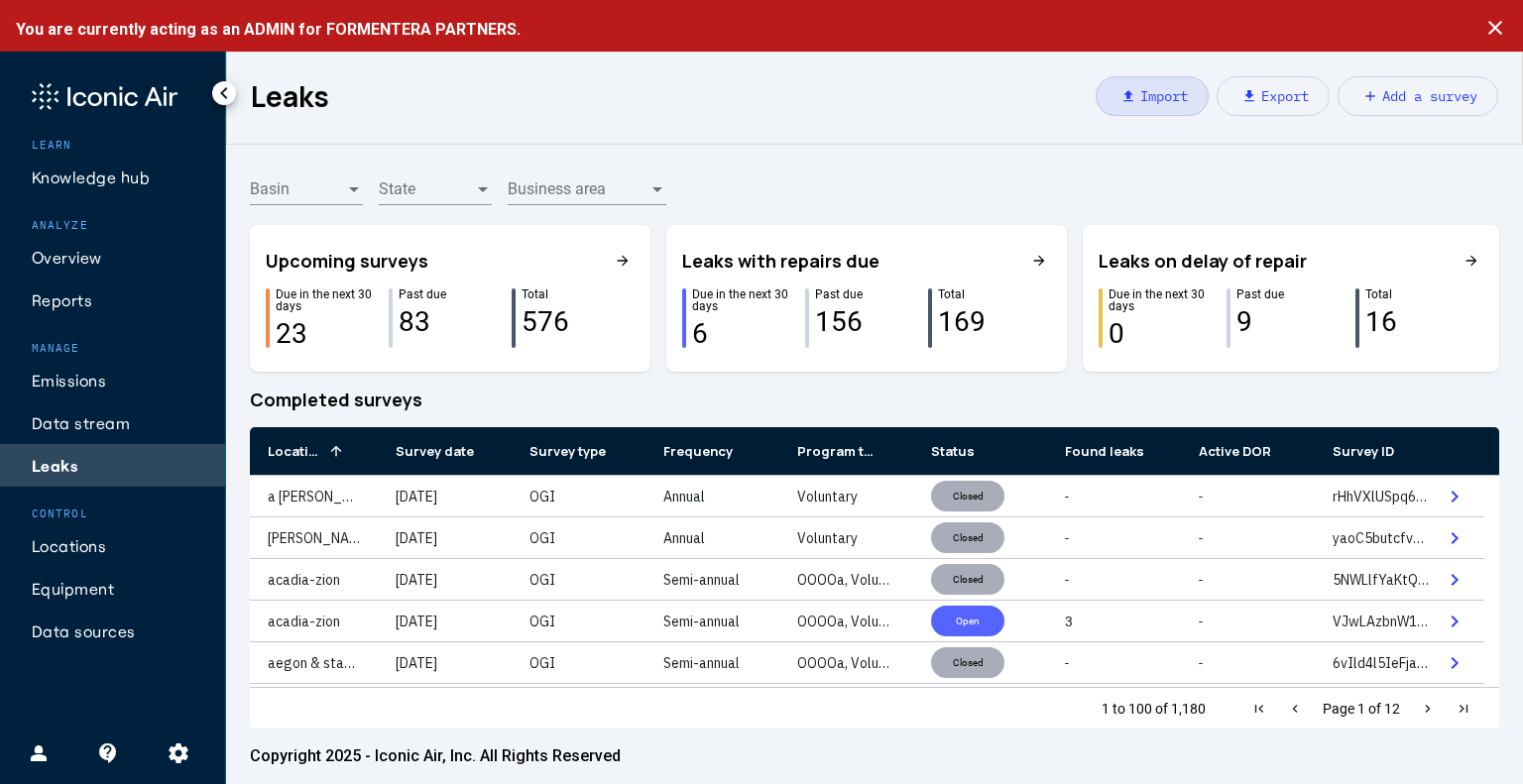 click on "Import" 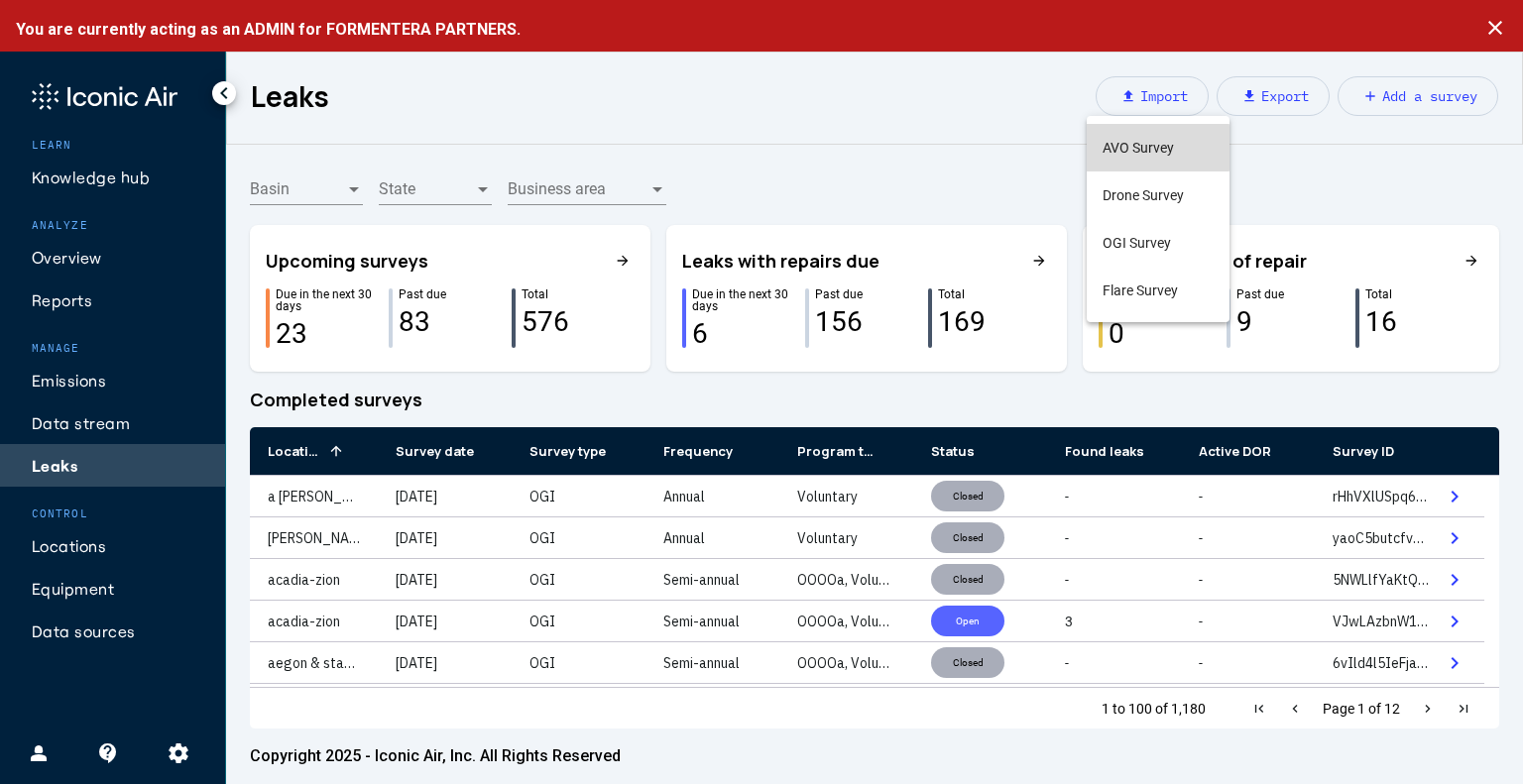 click on "AVO Survey" at bounding box center [1158, 148] 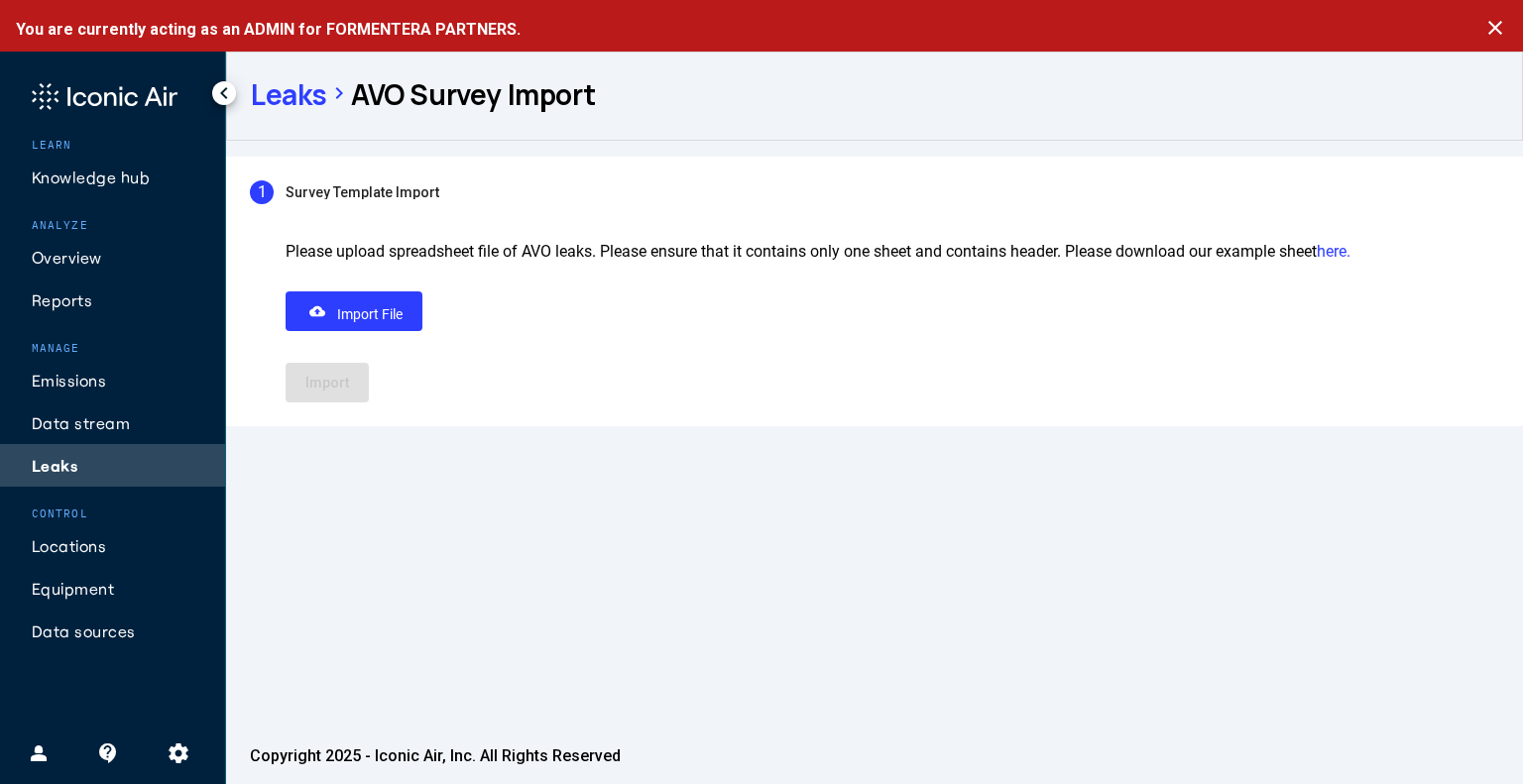 click on "close" 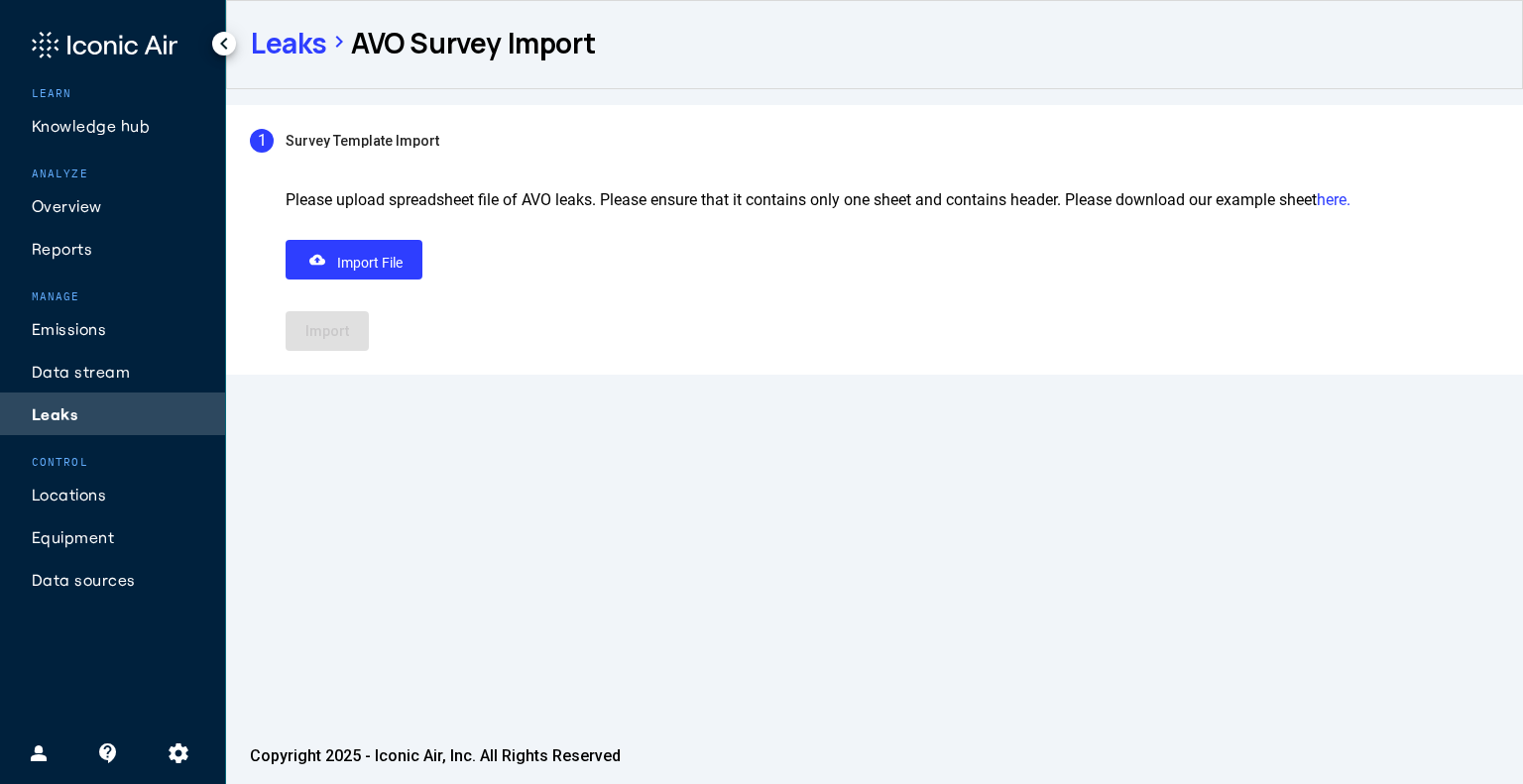 click on "Reports" 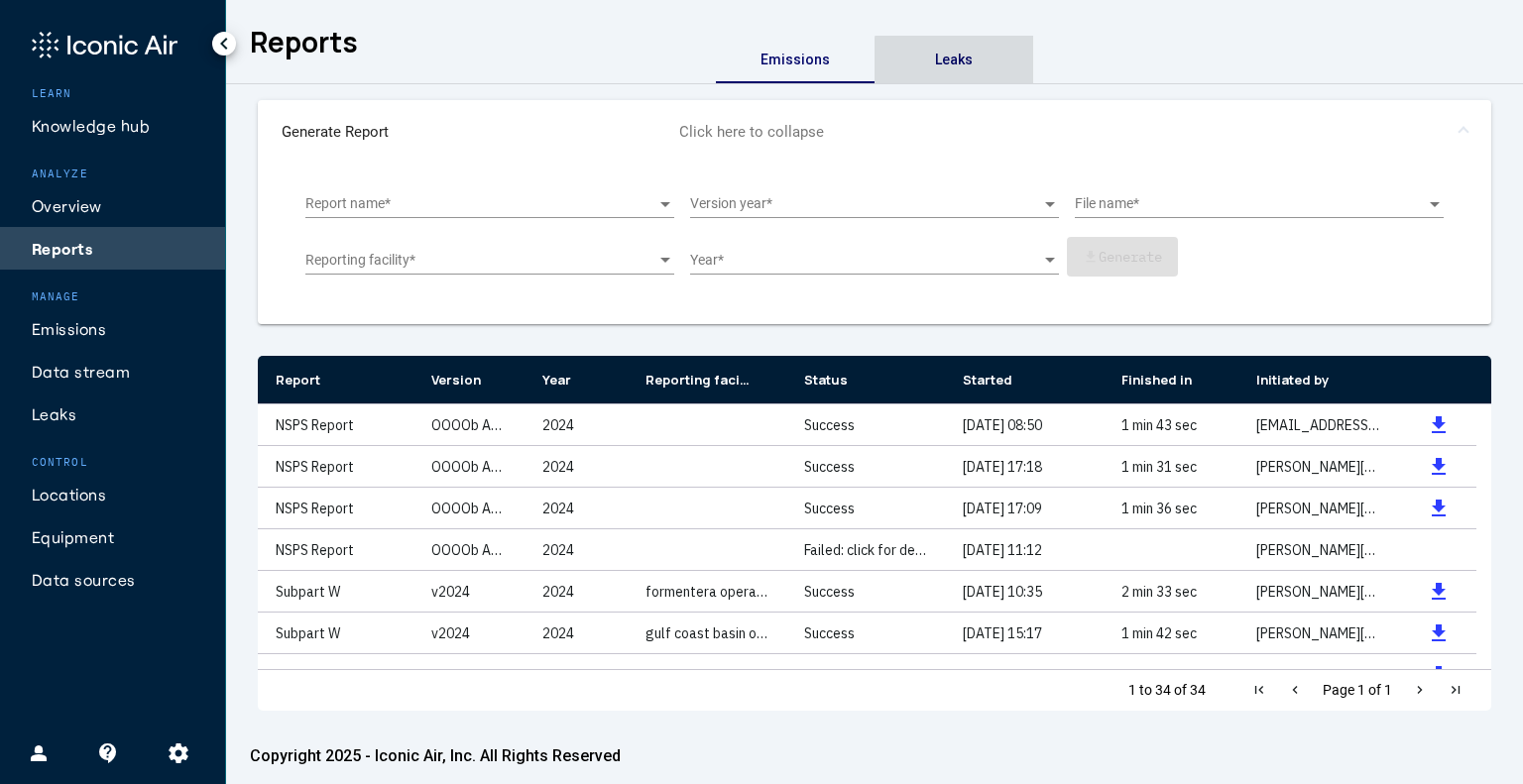 click on "Leaks" at bounding box center [954, 59] 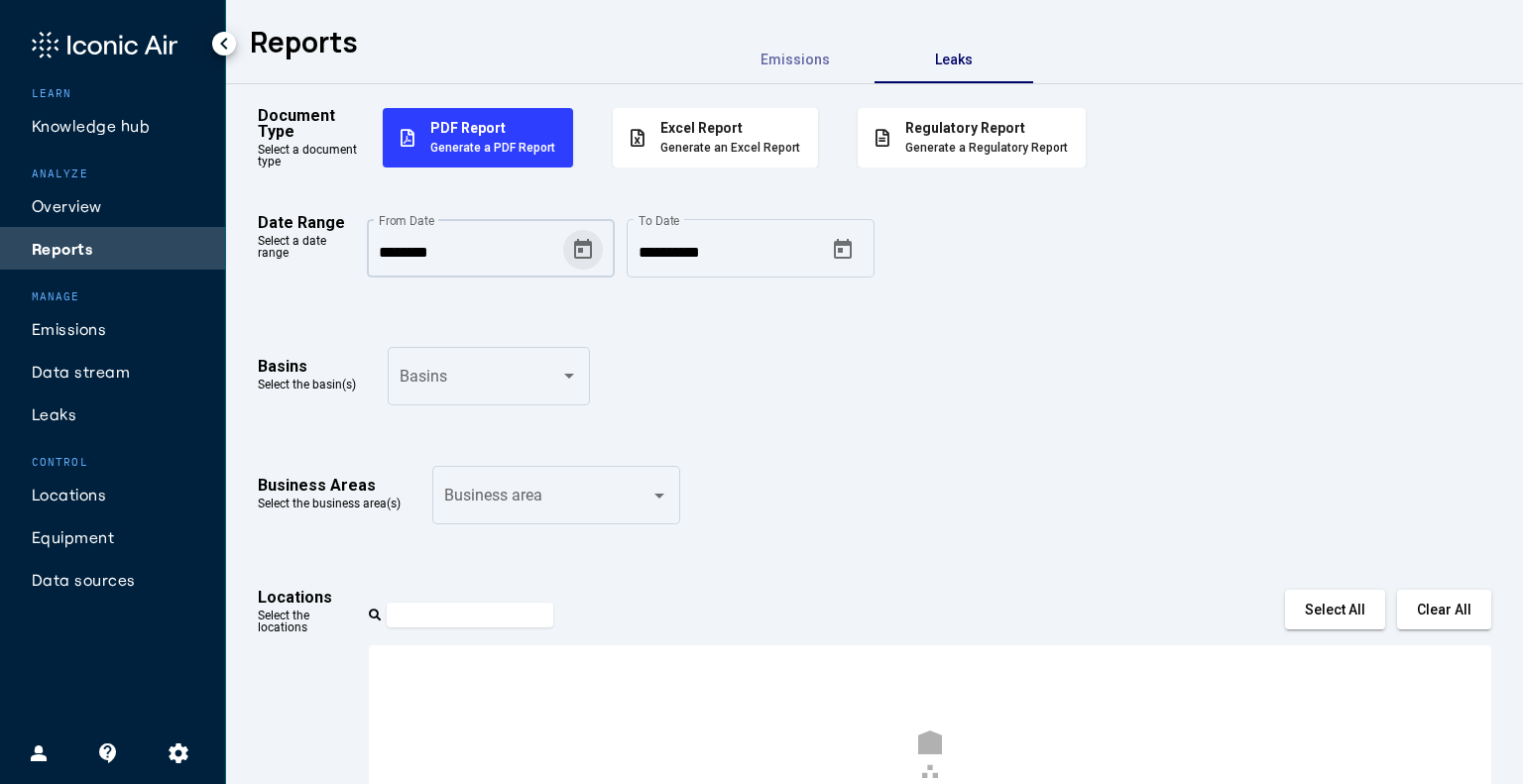 click 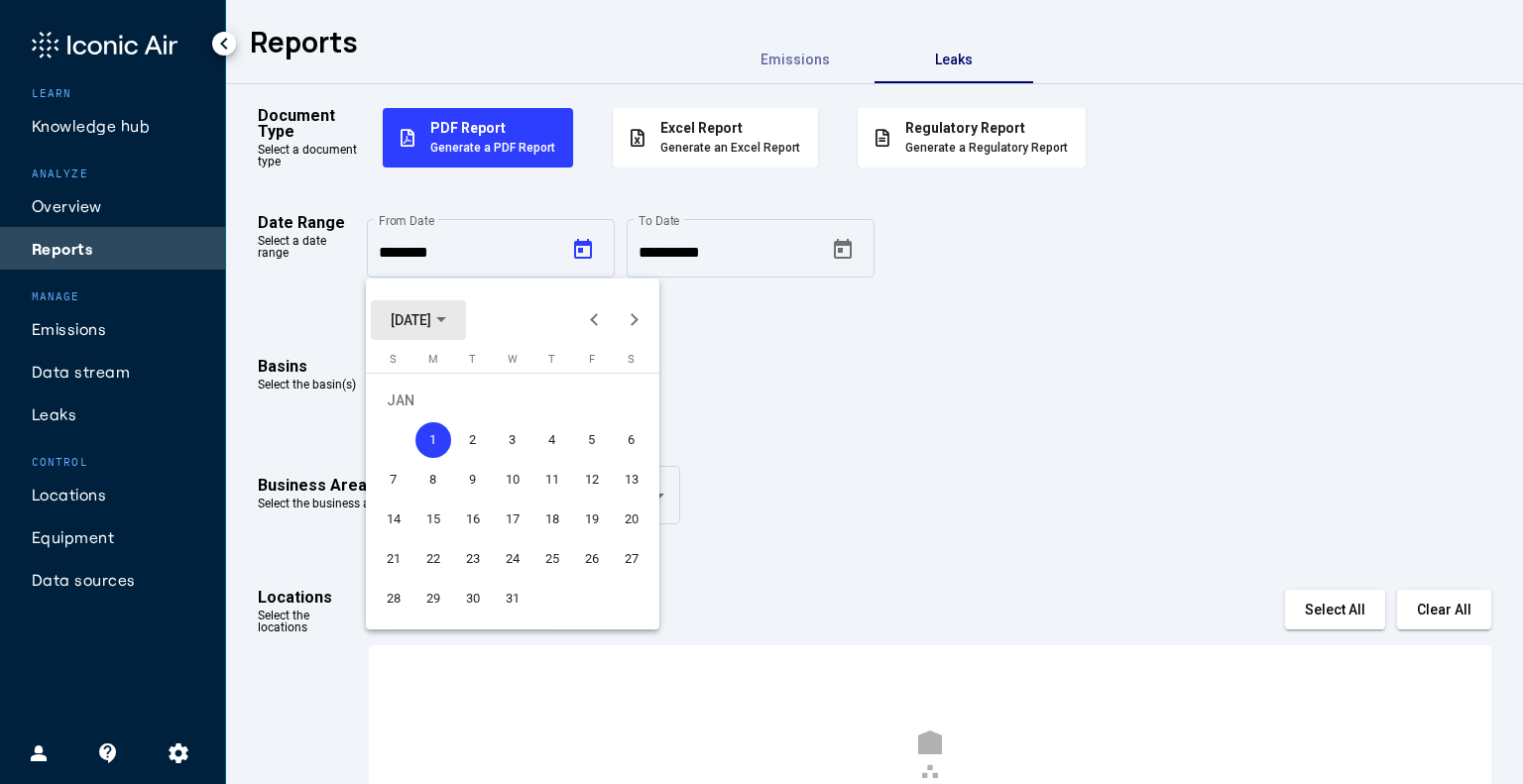 click on "[DATE]" at bounding box center [418, 320] 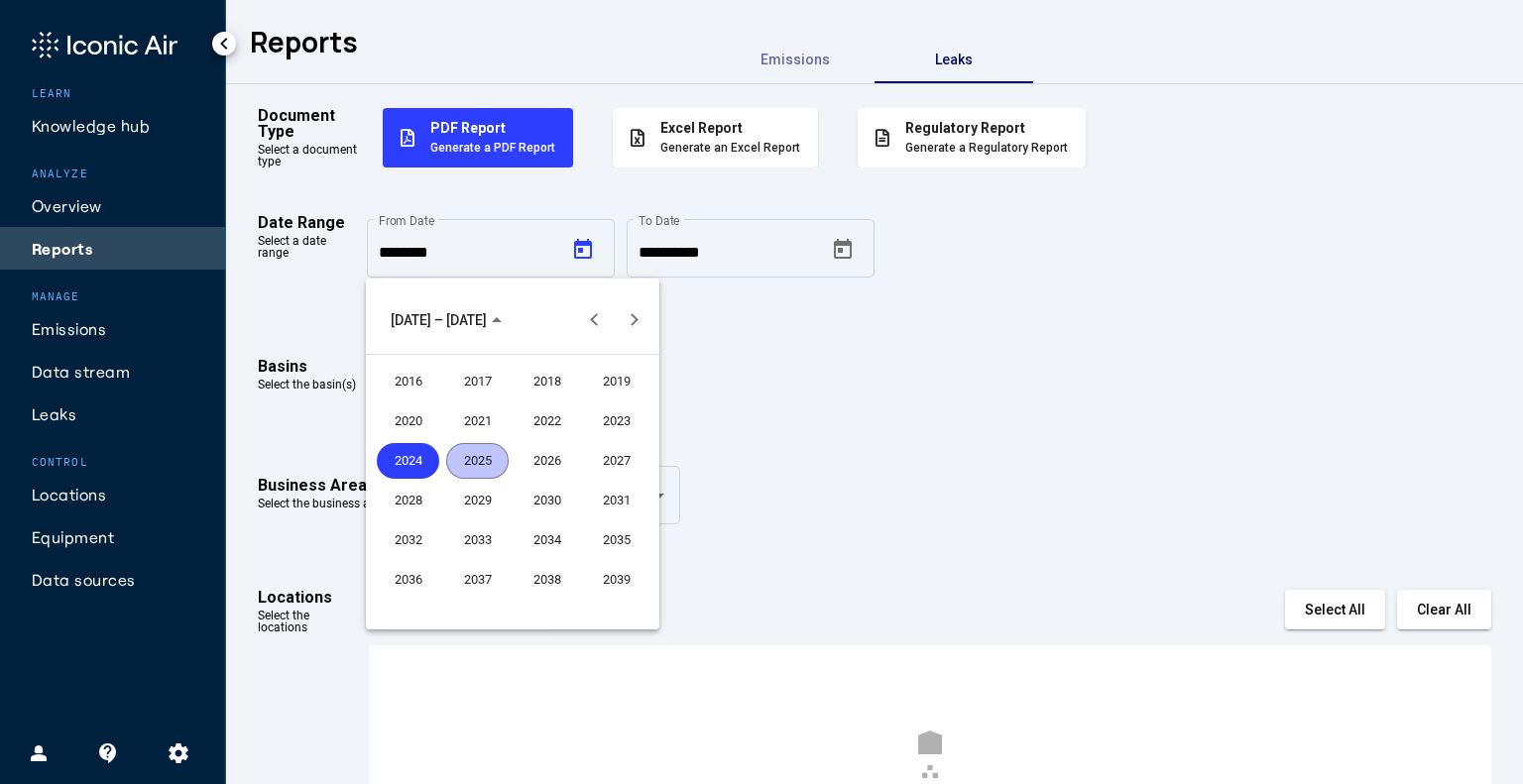 click on "2025" at bounding box center (477, 461) 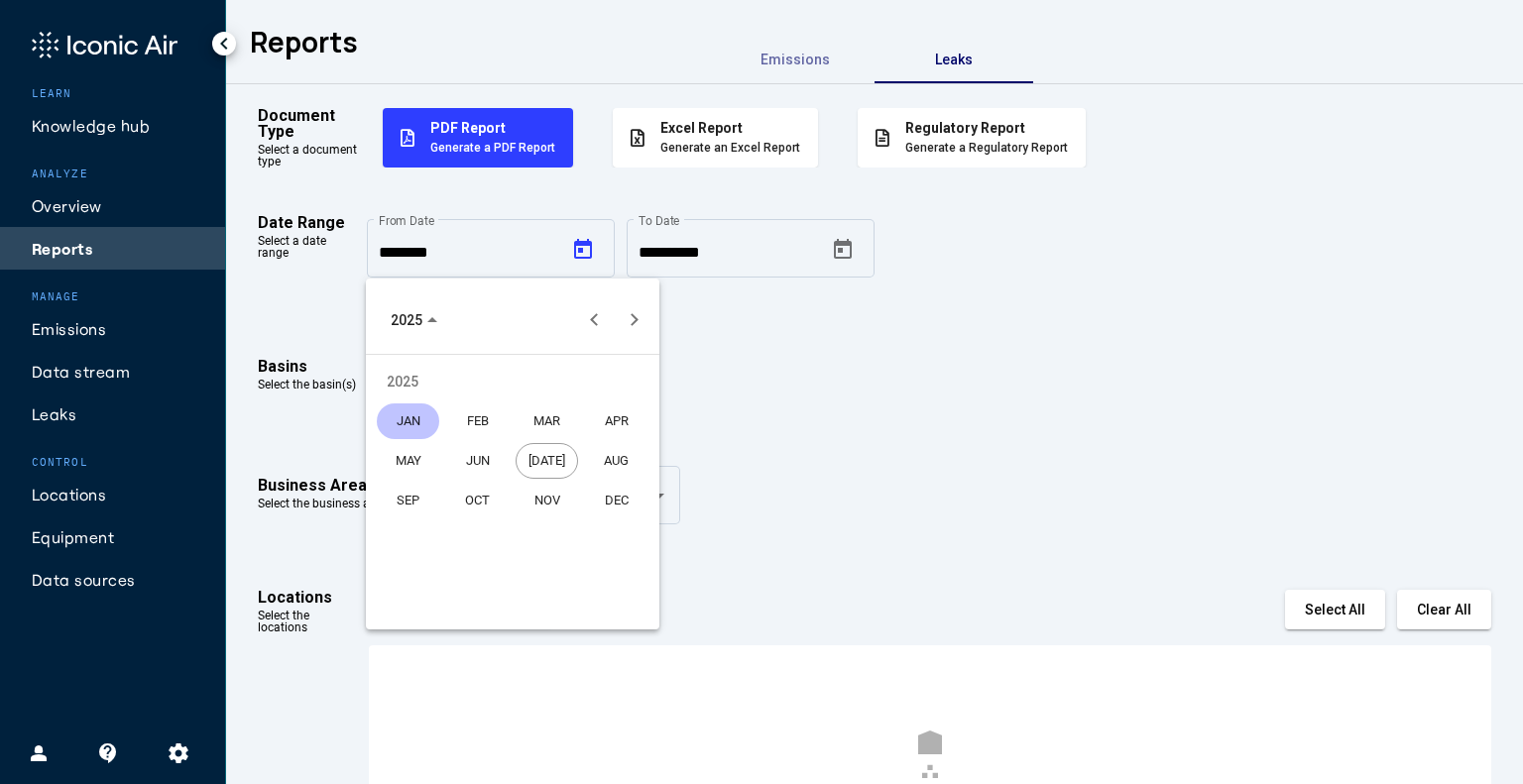 click on "JAN" at bounding box center (408, 421) 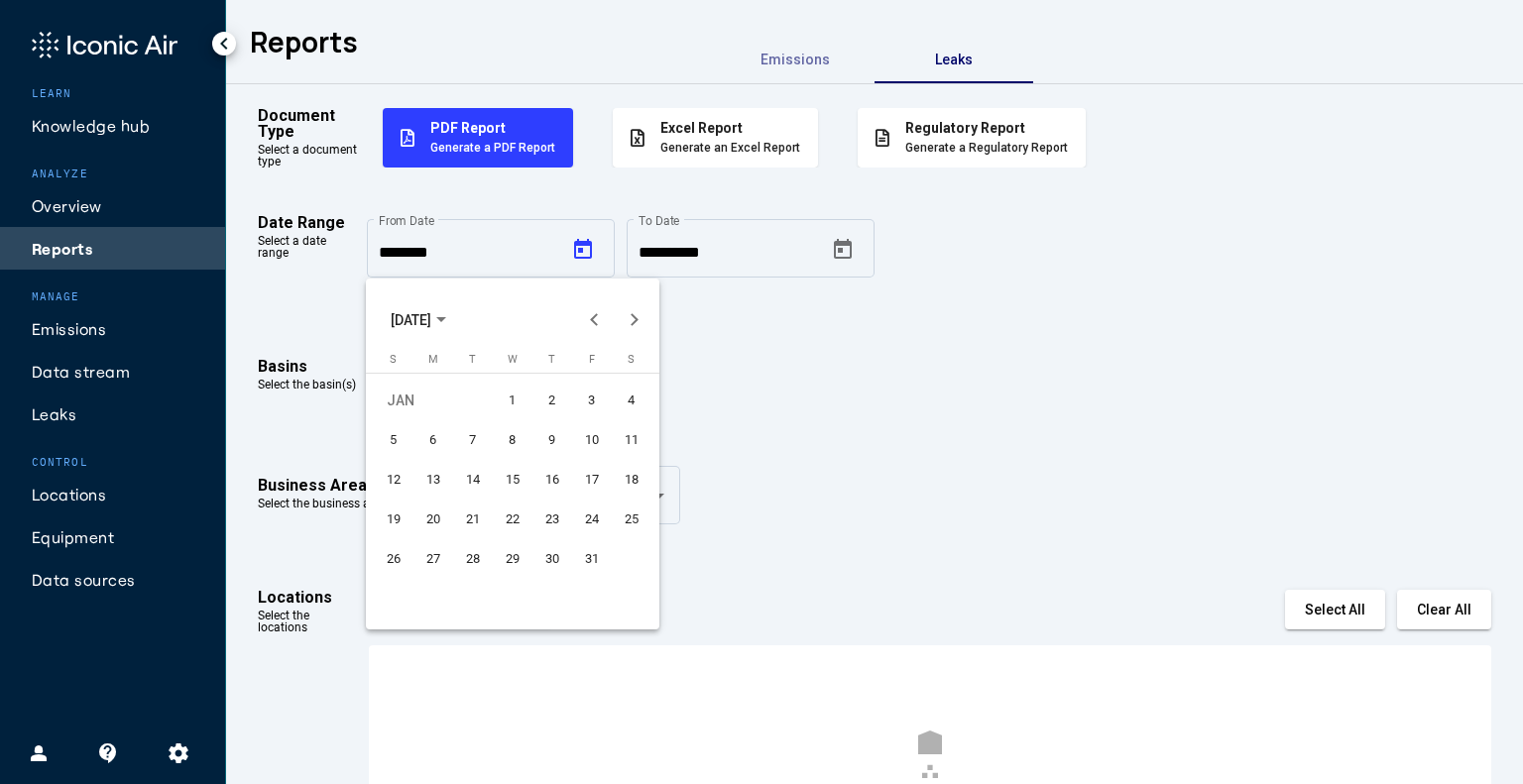 click at bounding box center (762, 392) 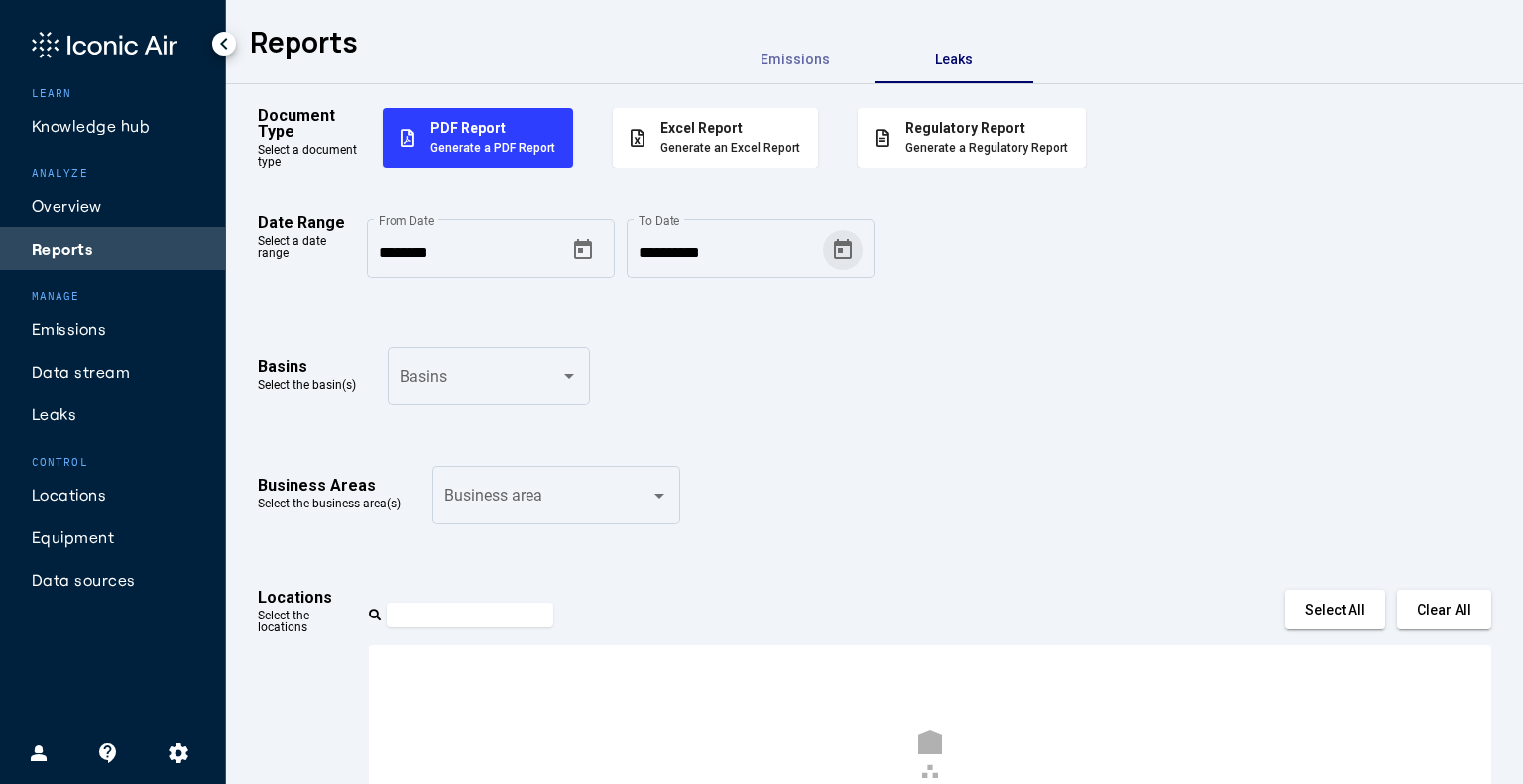 click 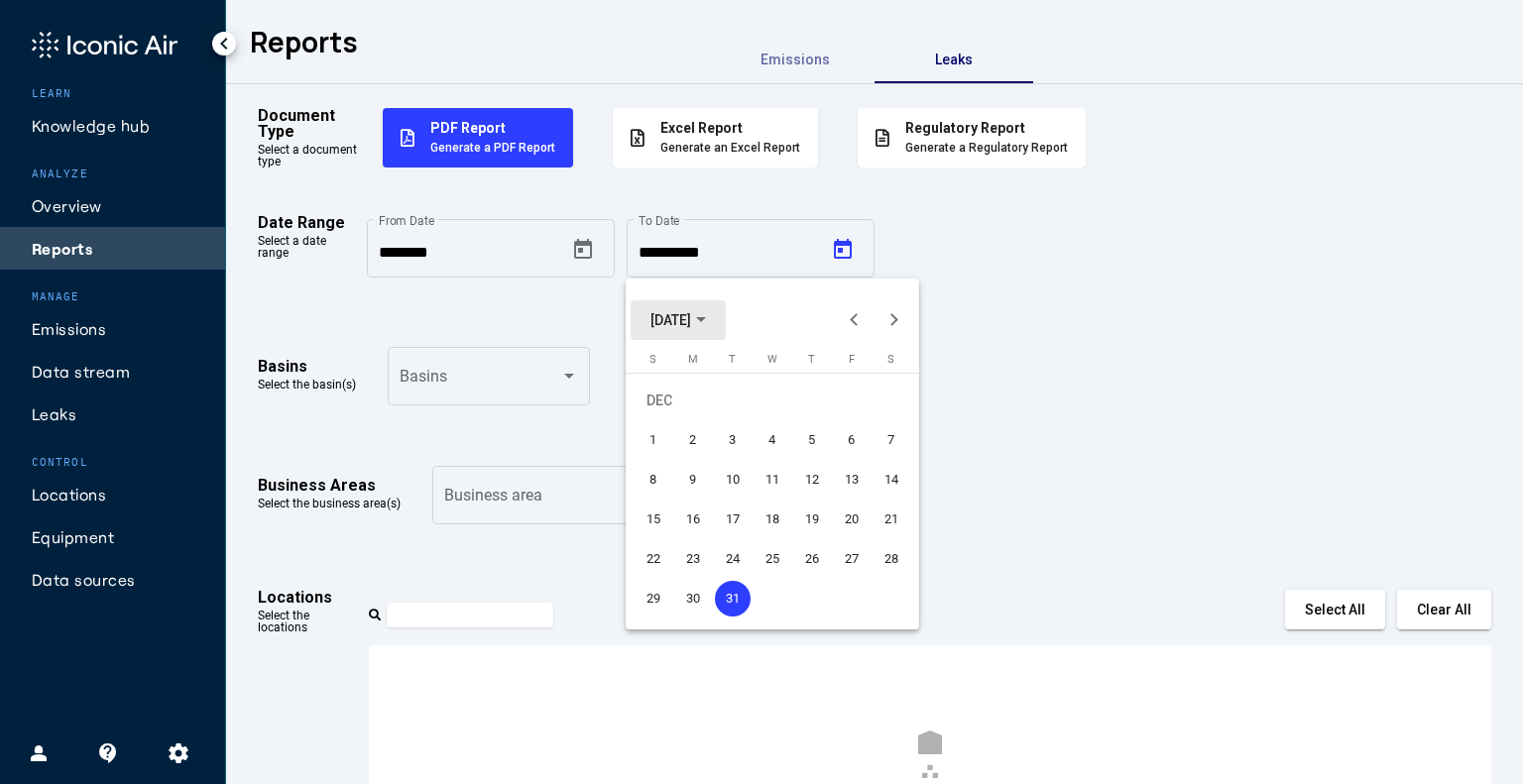 click on "[DATE]" at bounding box center (678, 320) 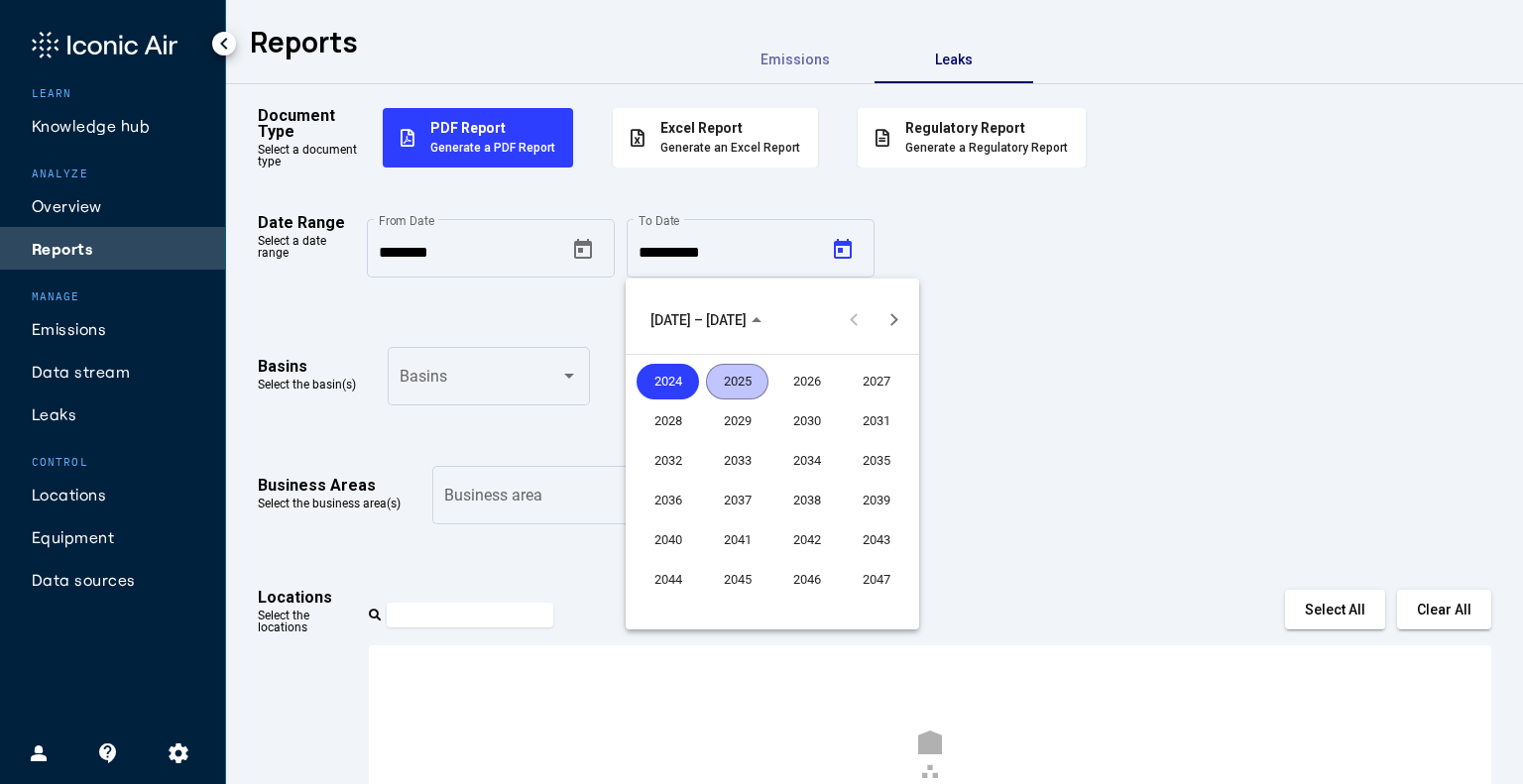 click on "2025" at bounding box center (737, 382) 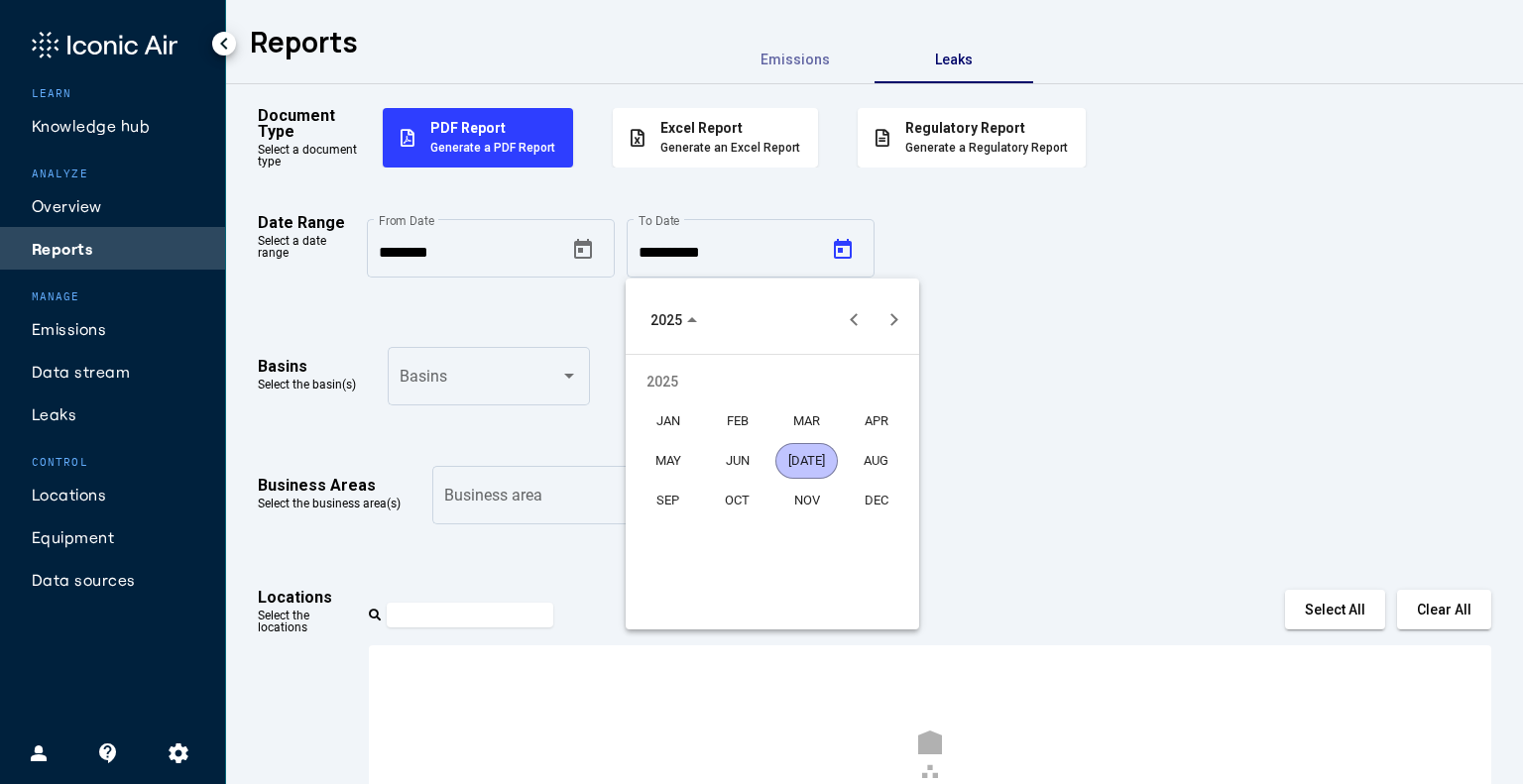 click on "[DATE]" at bounding box center [806, 461] 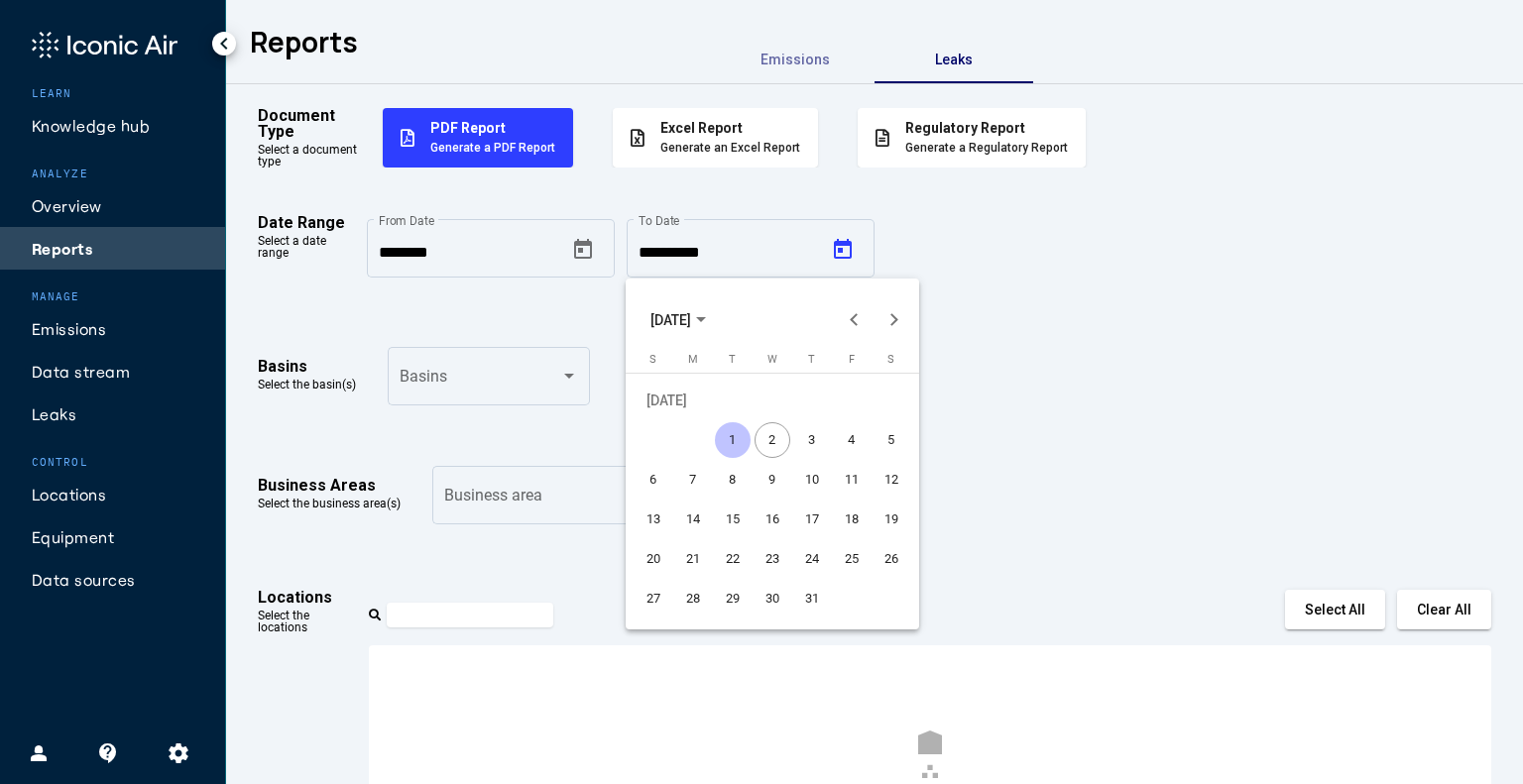 click on "1" at bounding box center [733, 440] 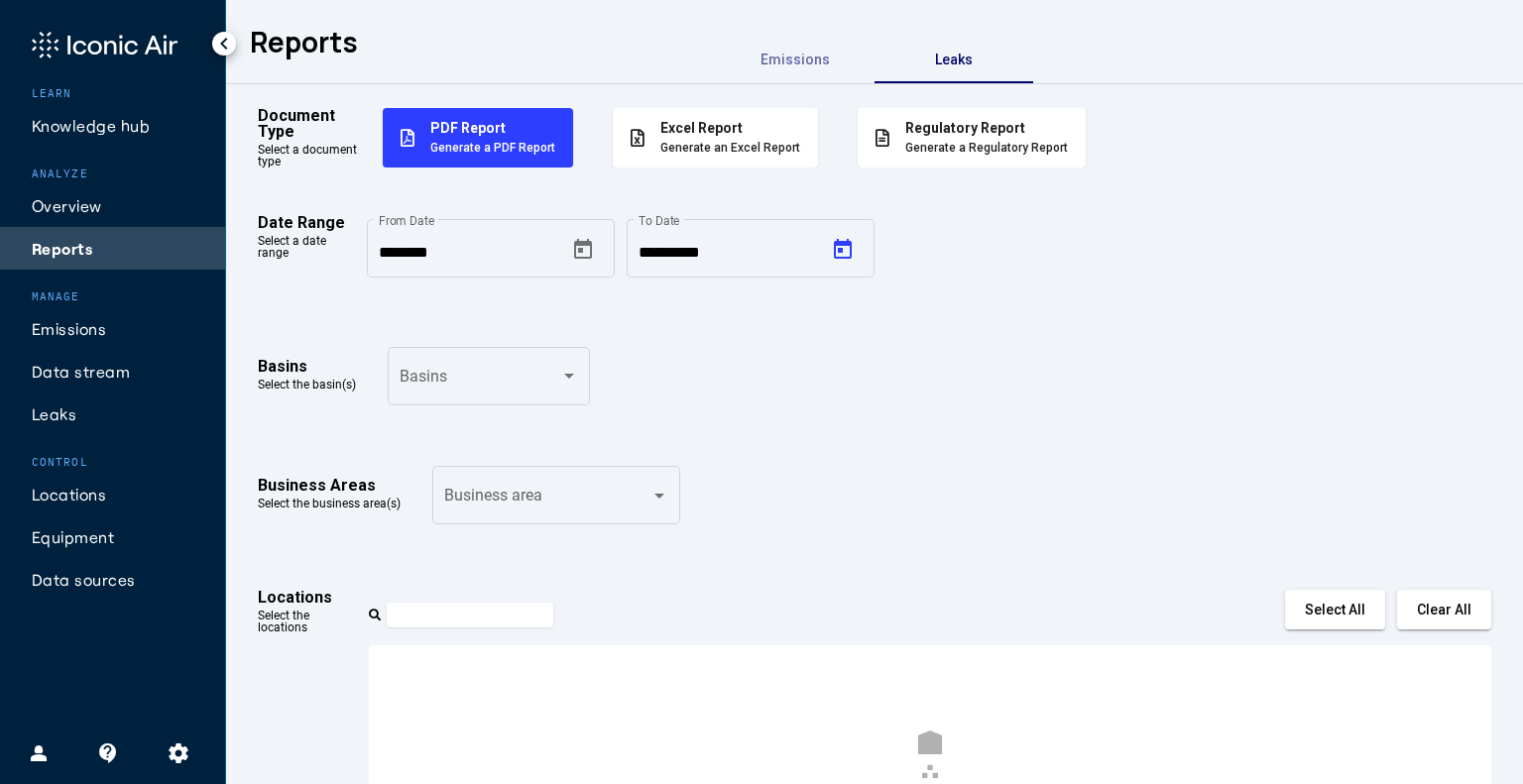 type on "********" 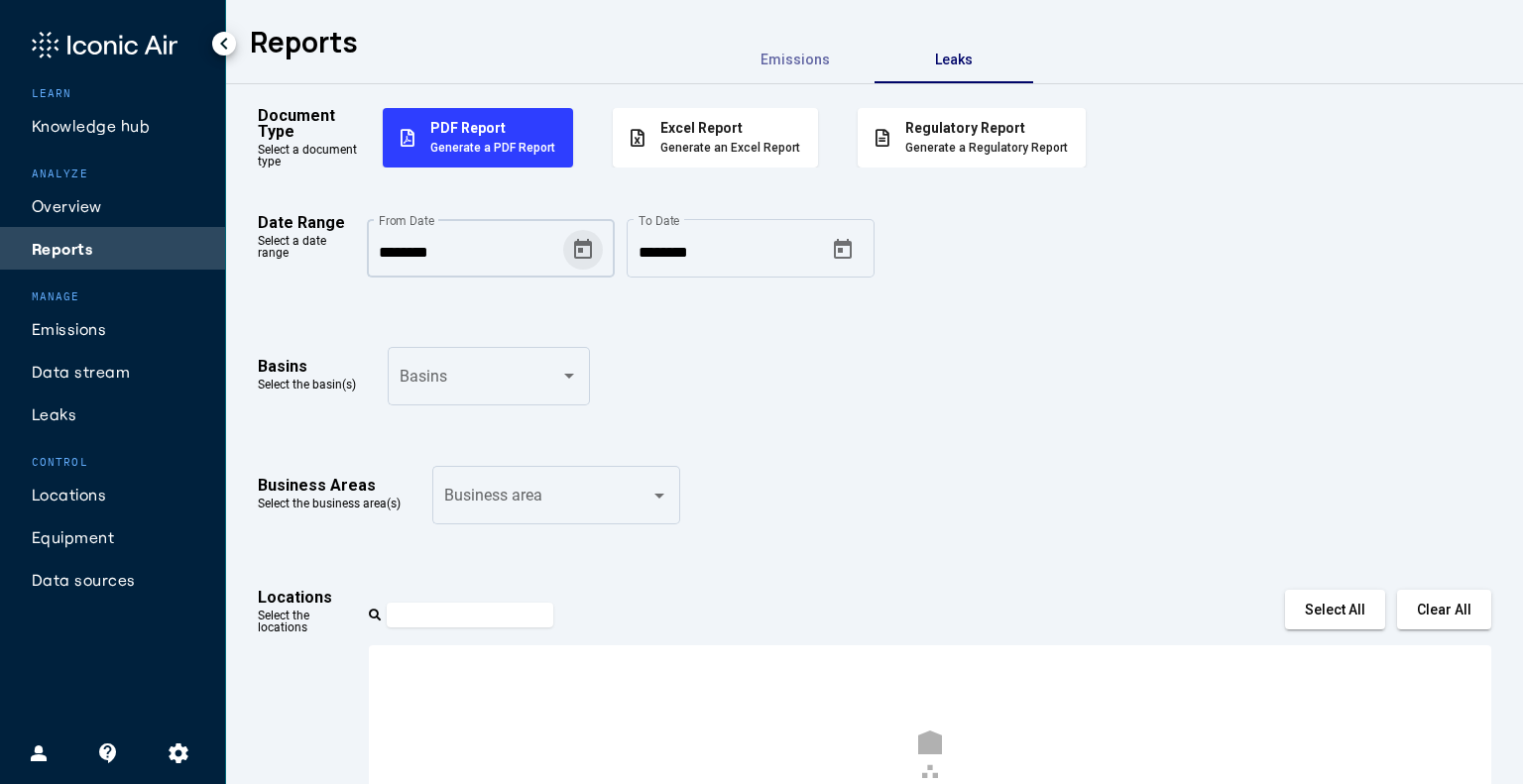 click 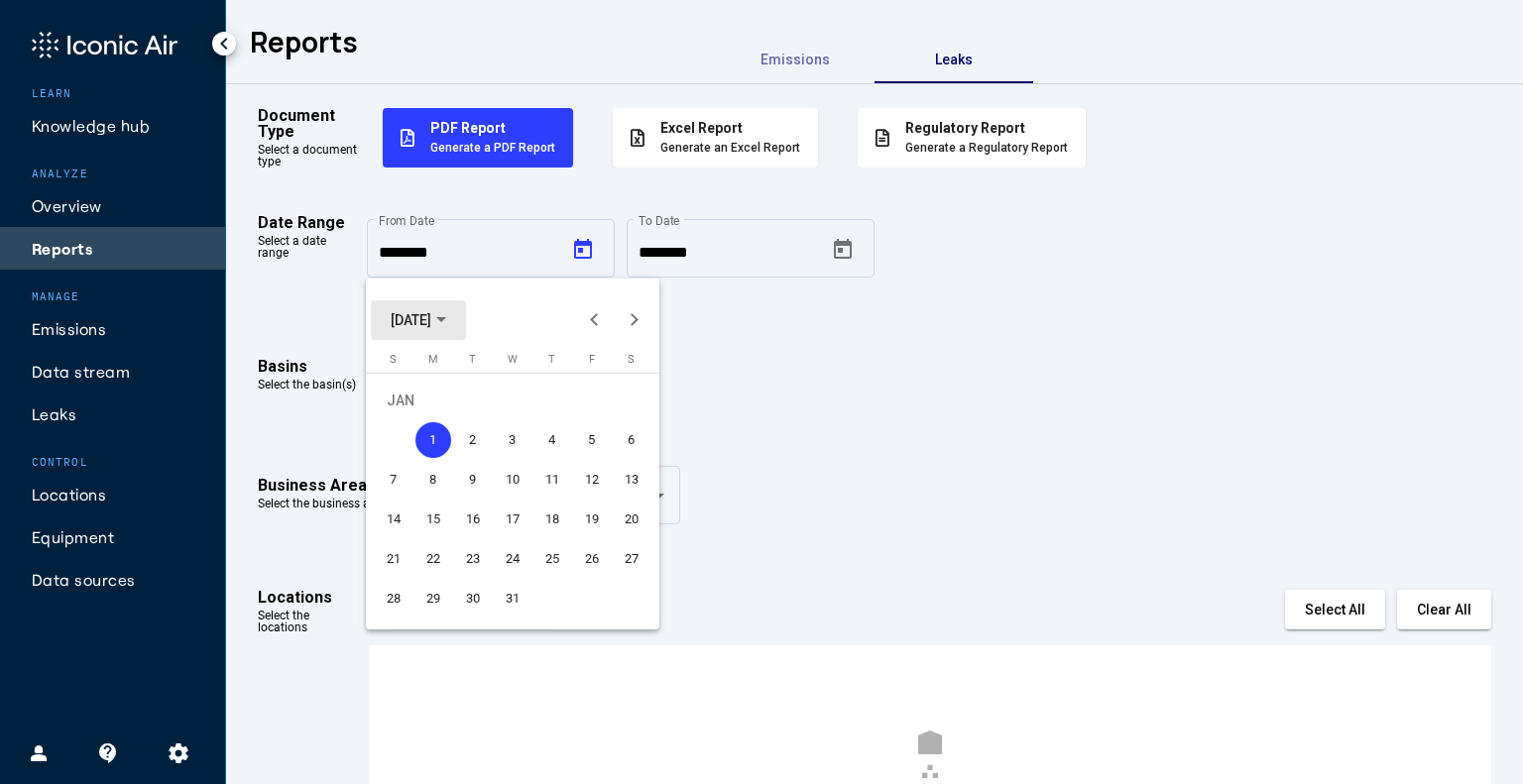 click 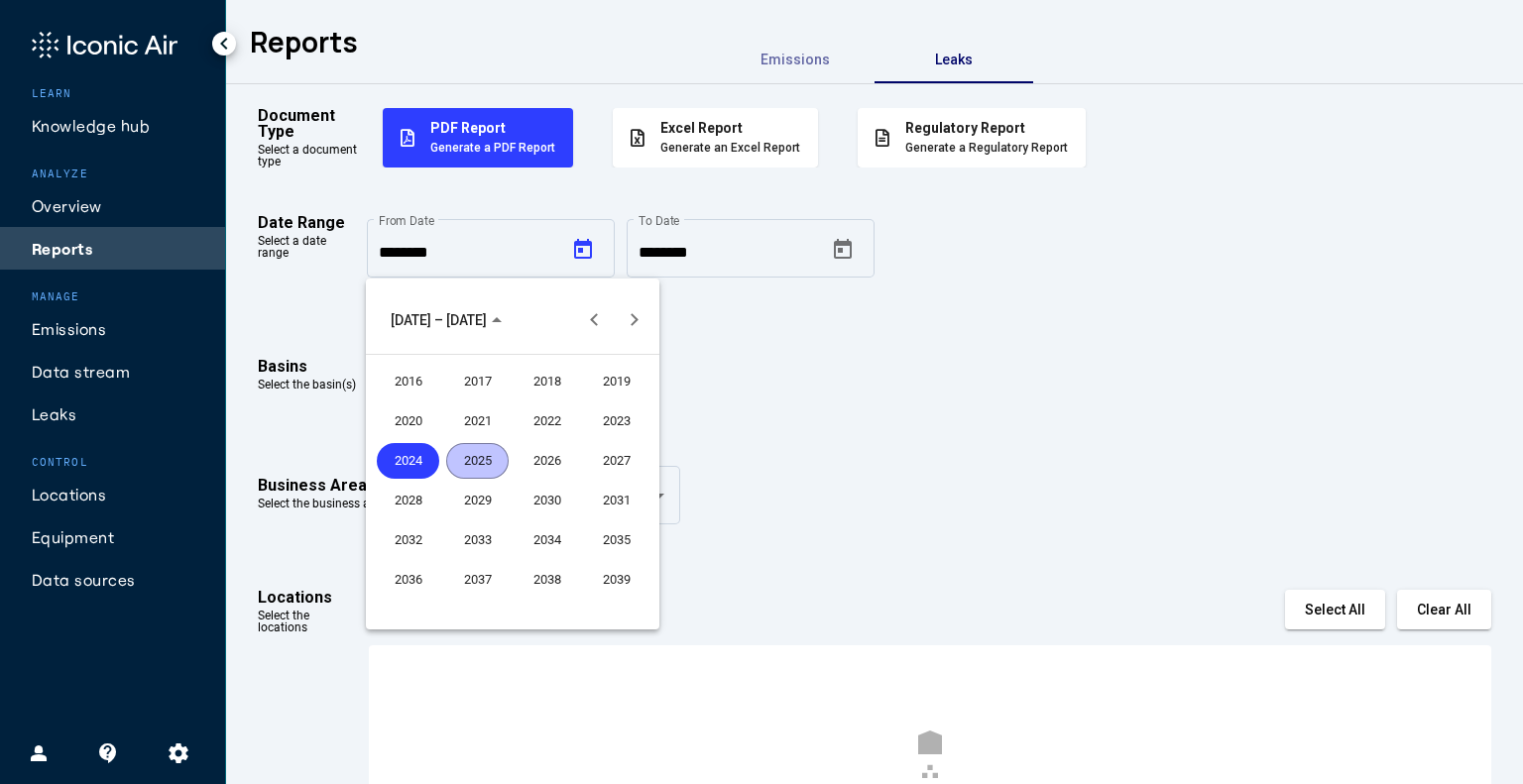 click on "2025" at bounding box center (477, 461) 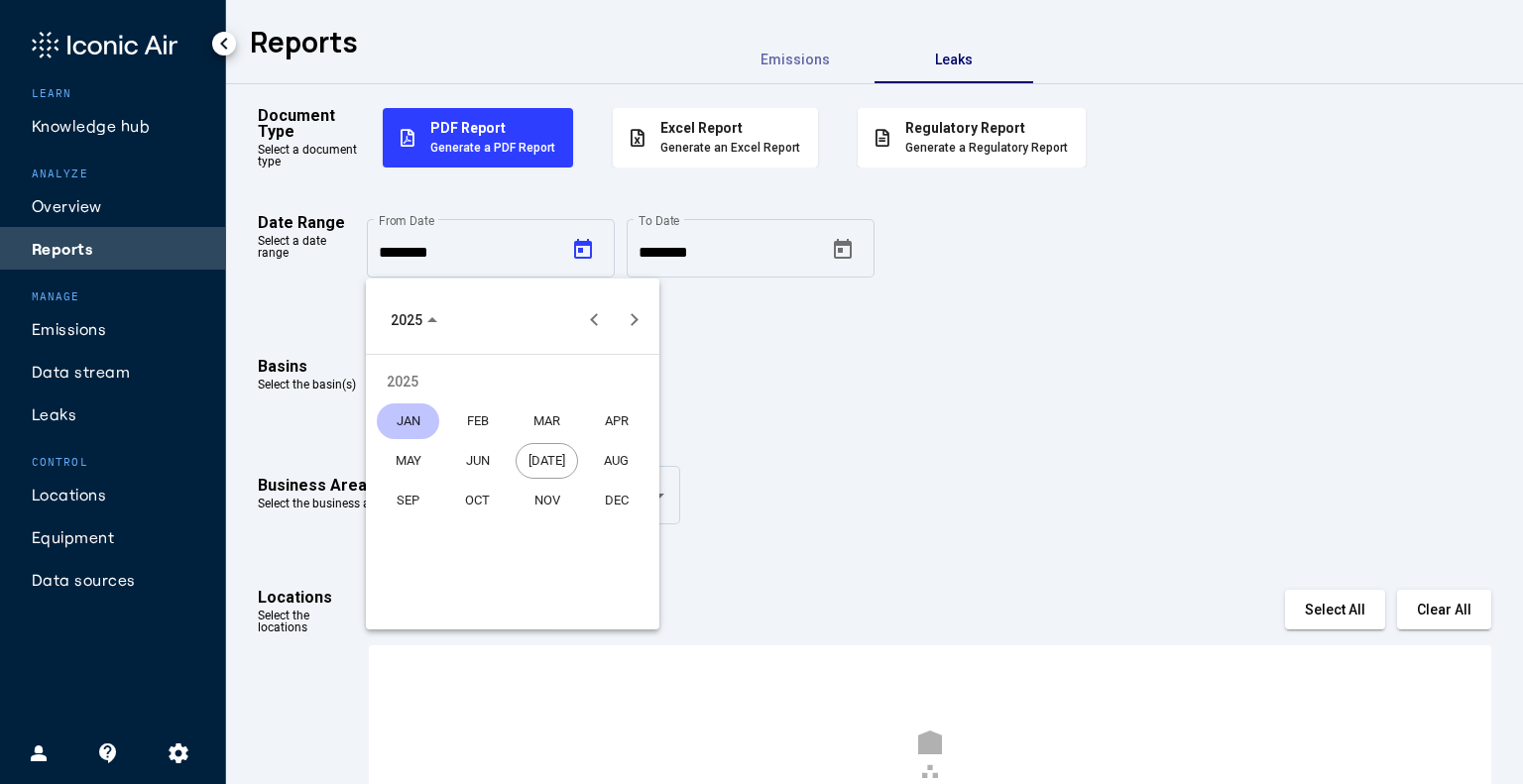 click on "JAN" at bounding box center [408, 421] 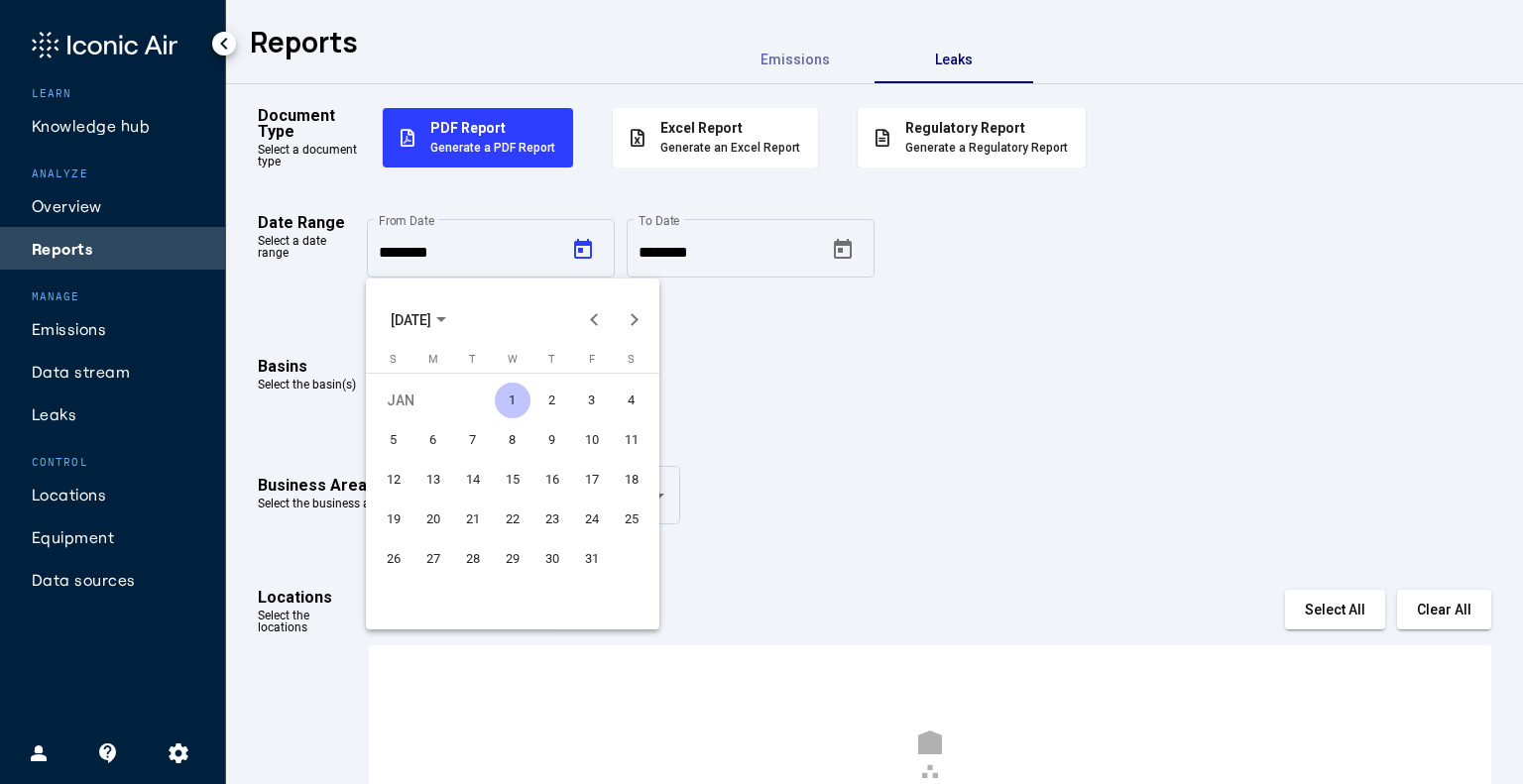 click on "1" at bounding box center [513, 400] 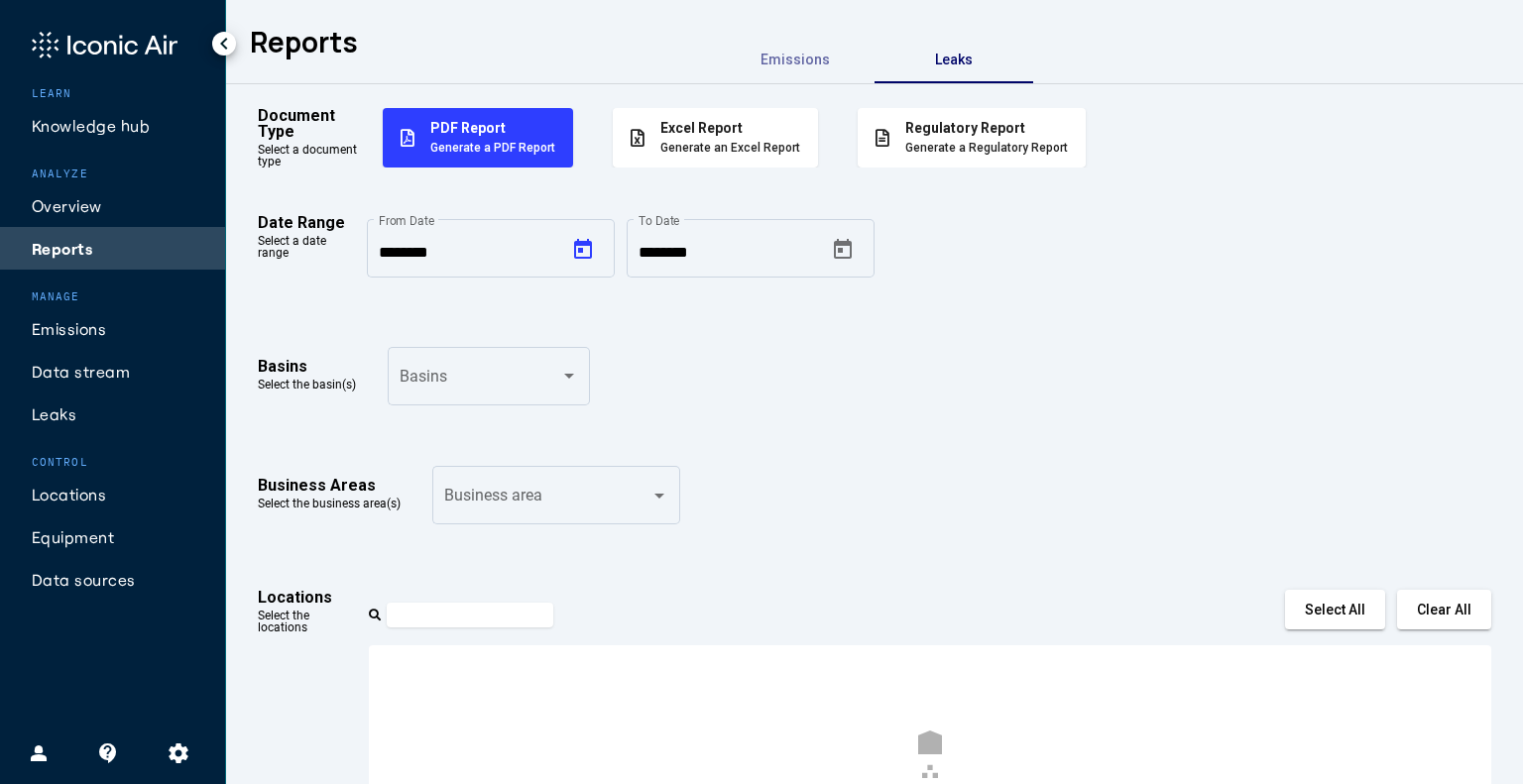 type on "********" 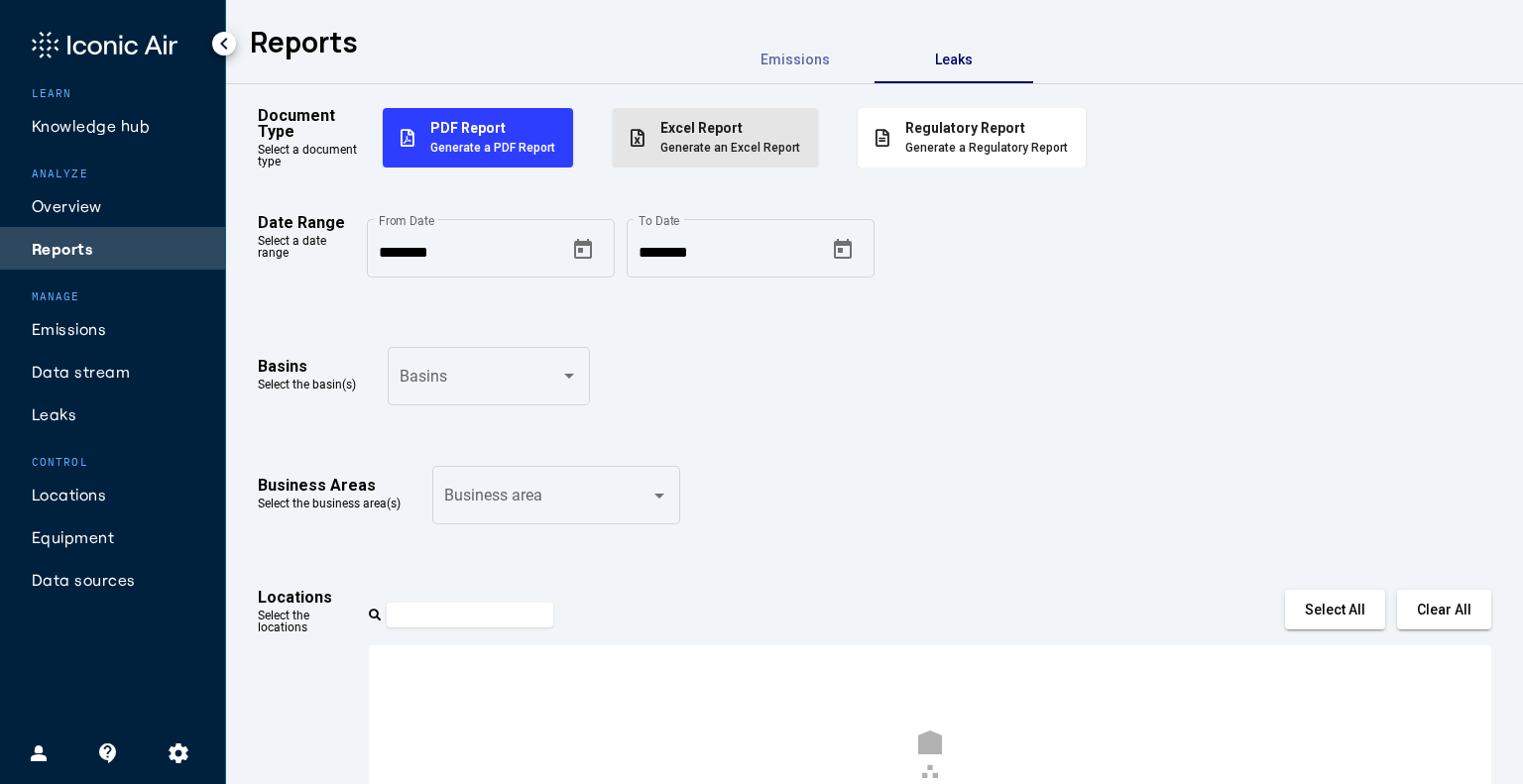 click on "Generate an Excel Report" at bounding box center (730, 148) 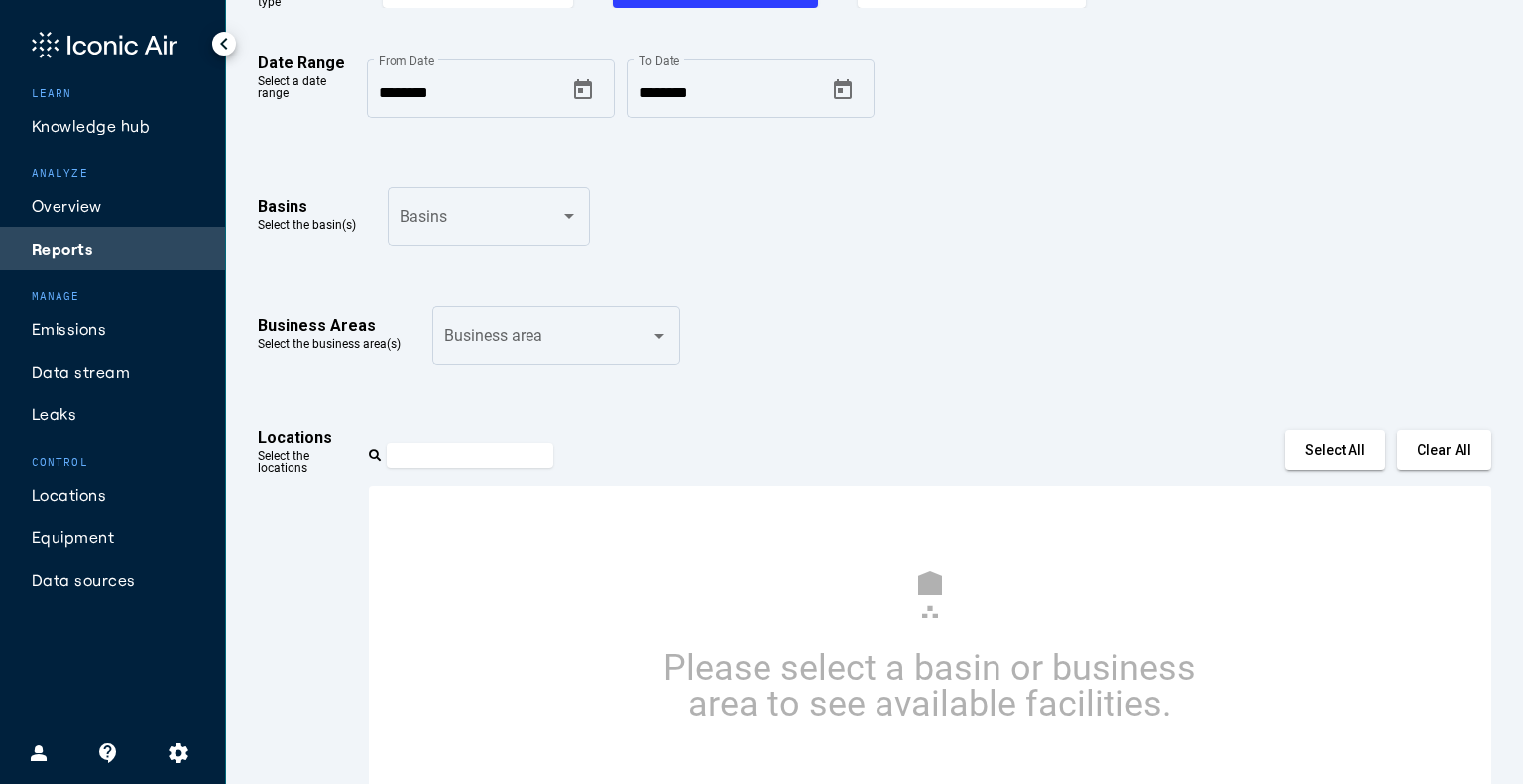 scroll, scrollTop: 163, scrollLeft: 0, axis: vertical 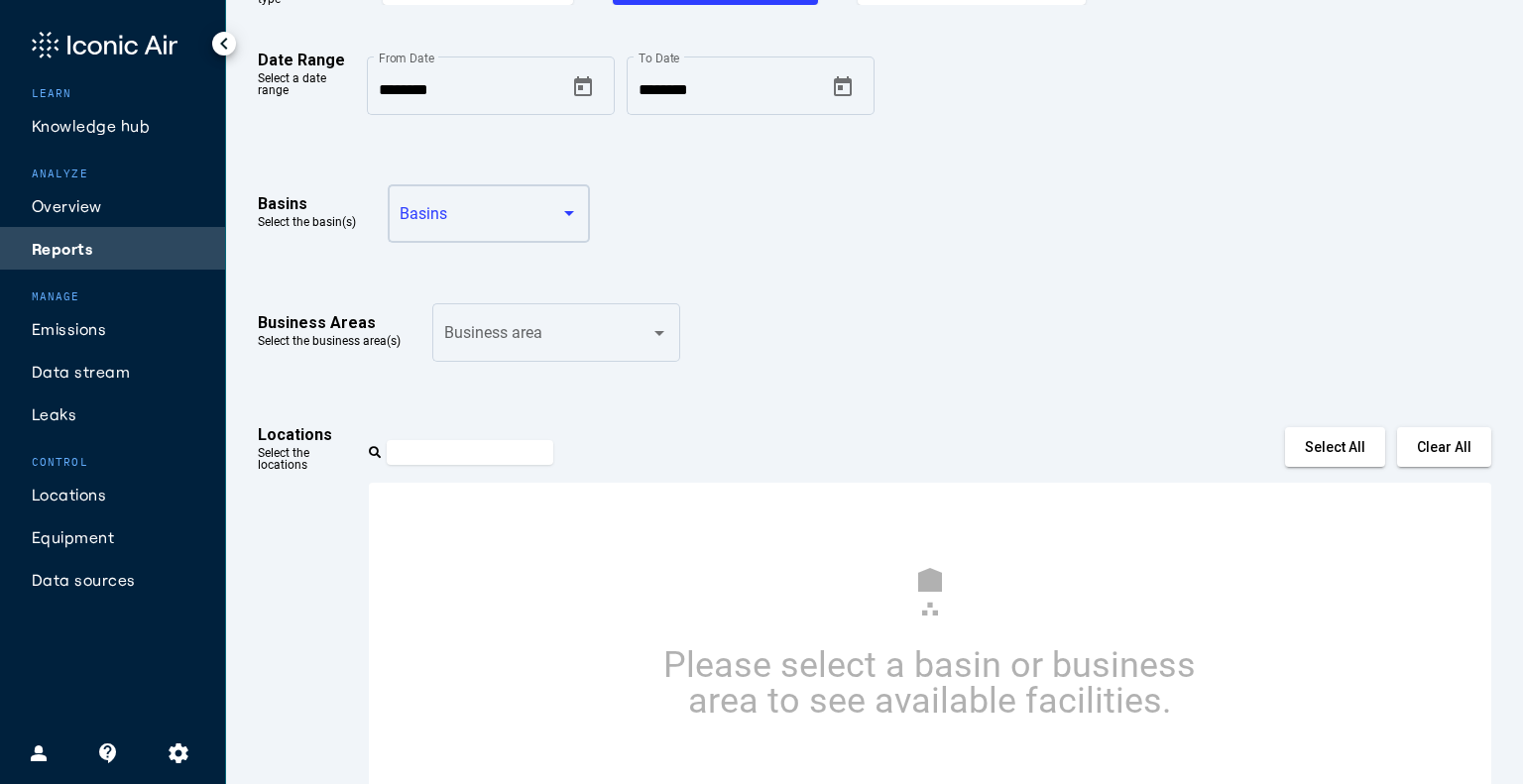 click at bounding box center (569, 213) 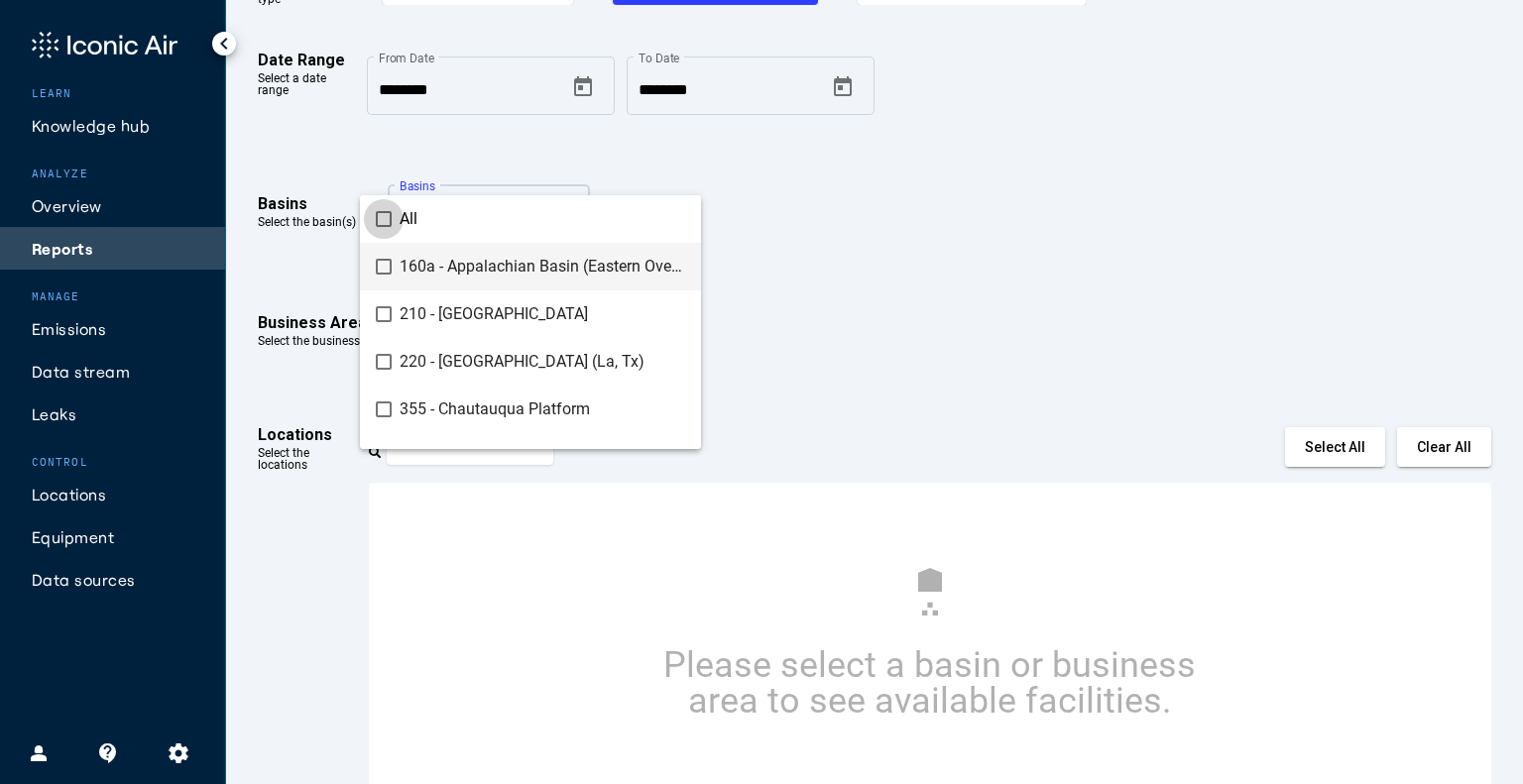 click at bounding box center (384, 219) 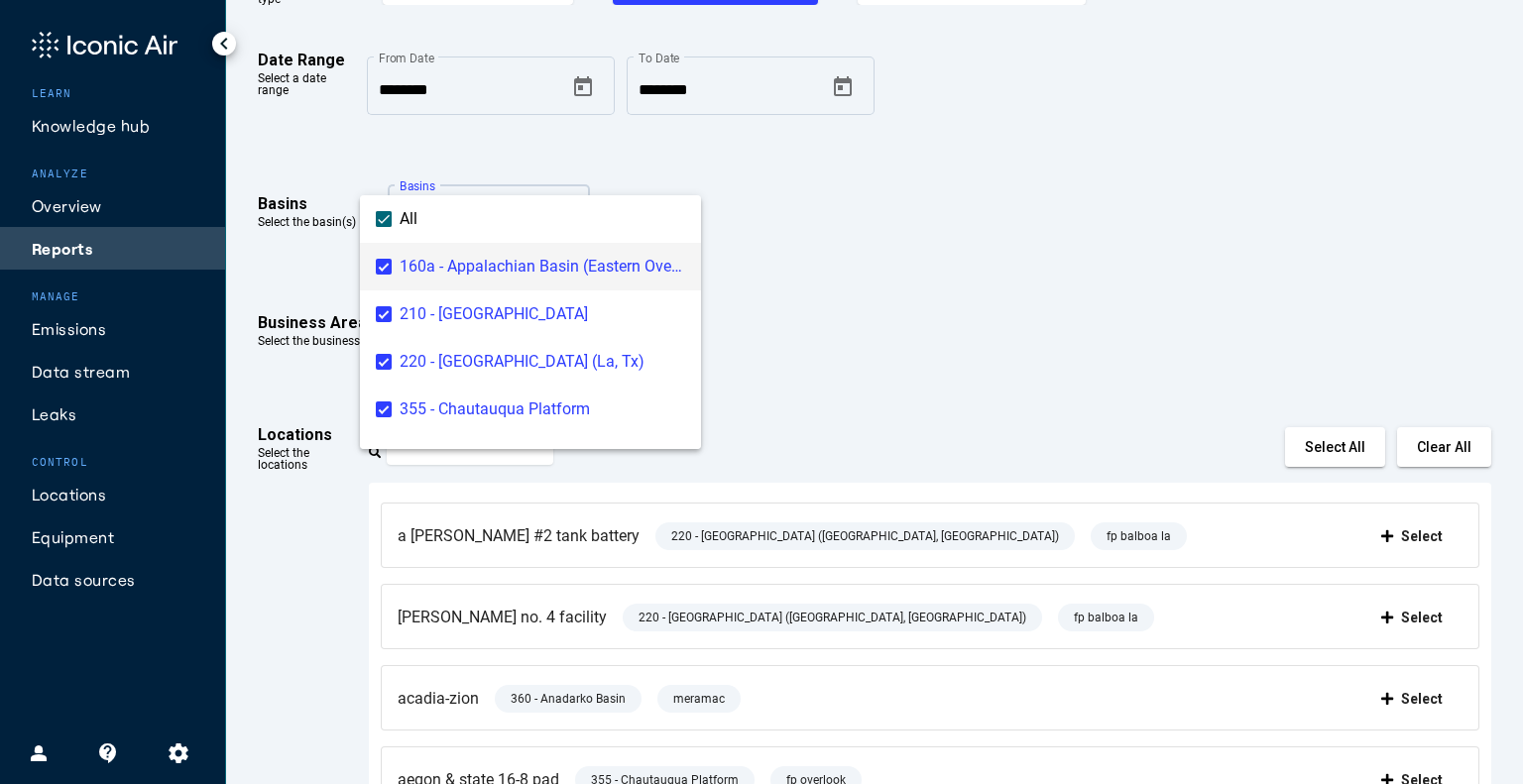 click at bounding box center (762, 392) 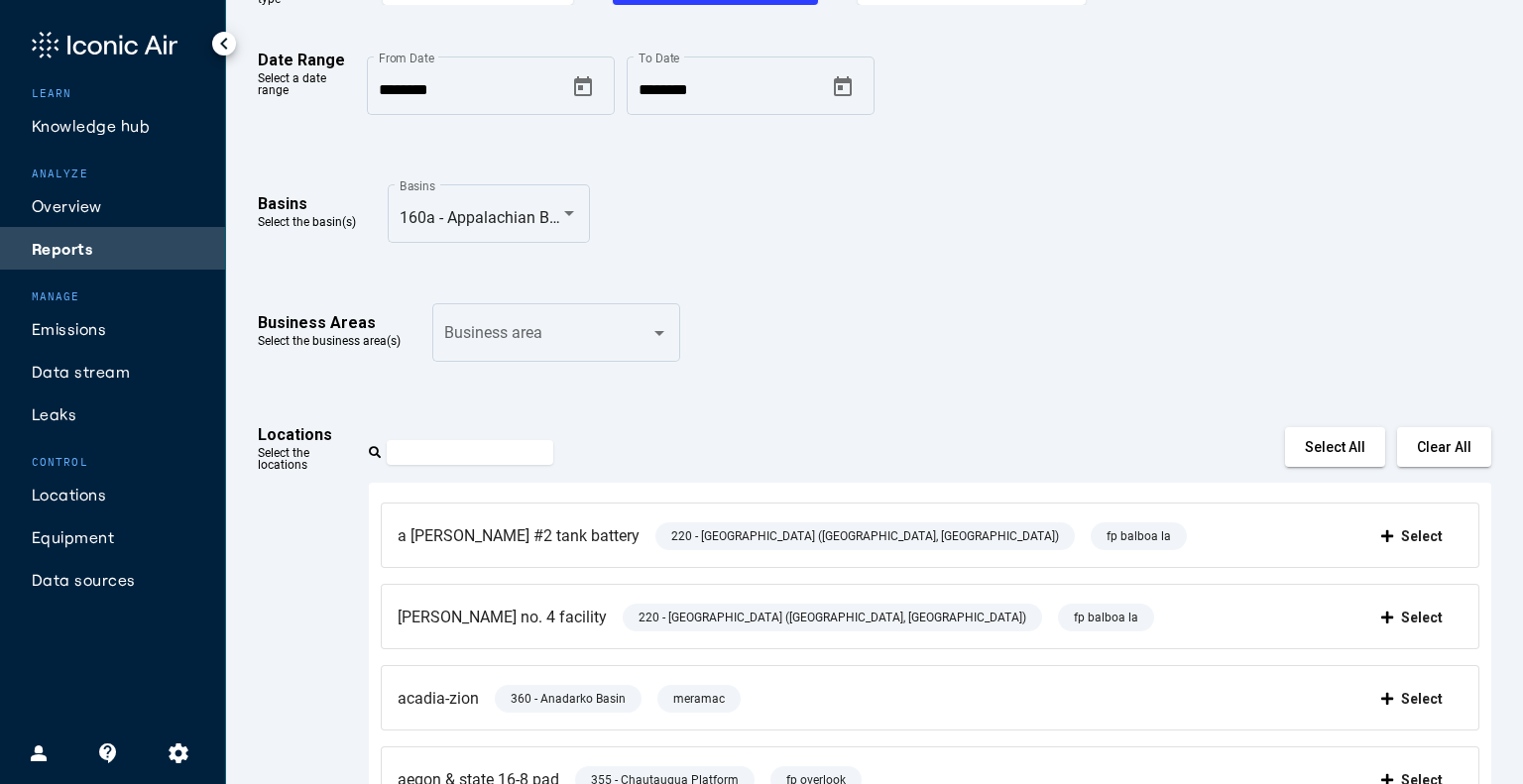 scroll, scrollTop: 367, scrollLeft: 0, axis: vertical 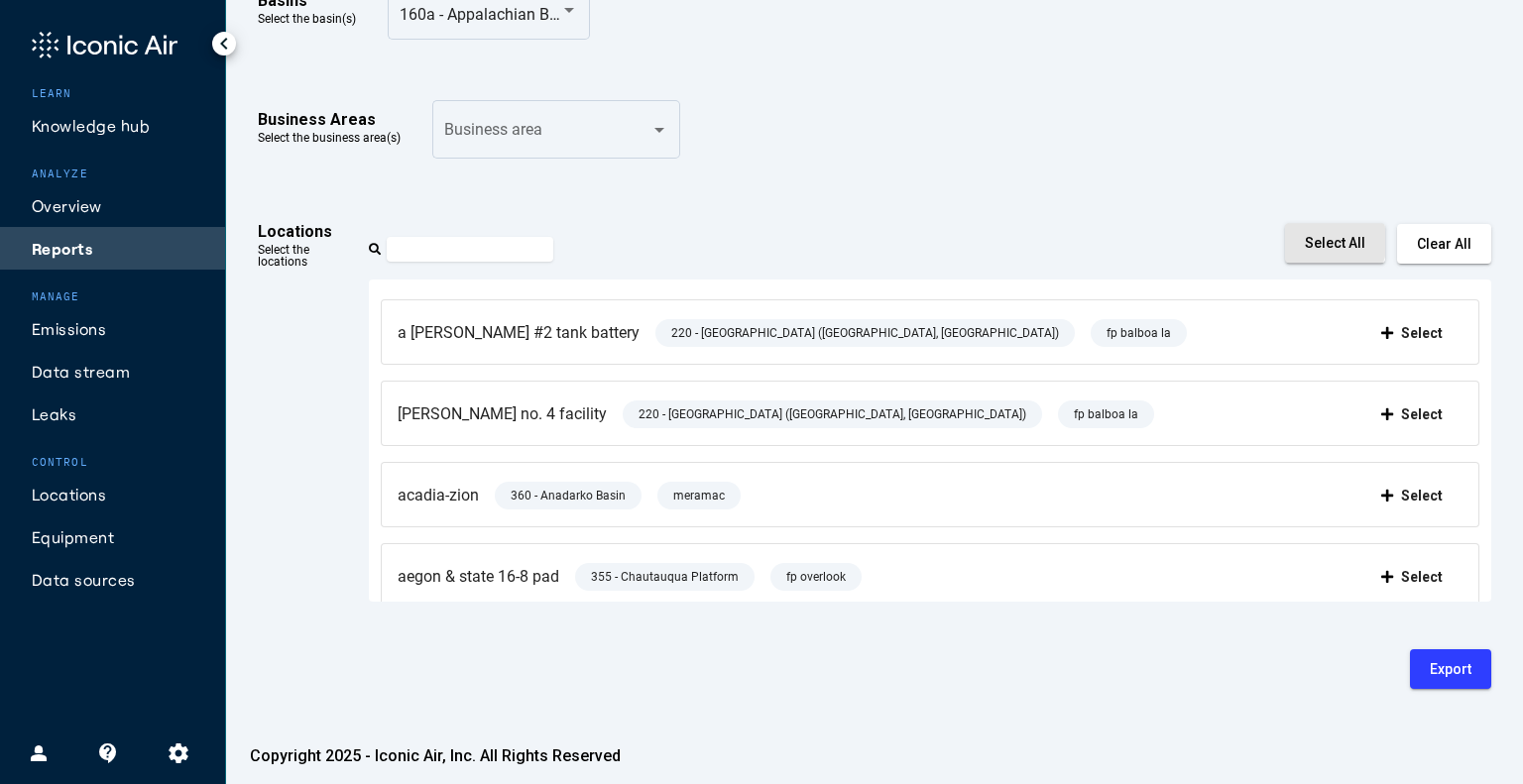 click on "Select All" 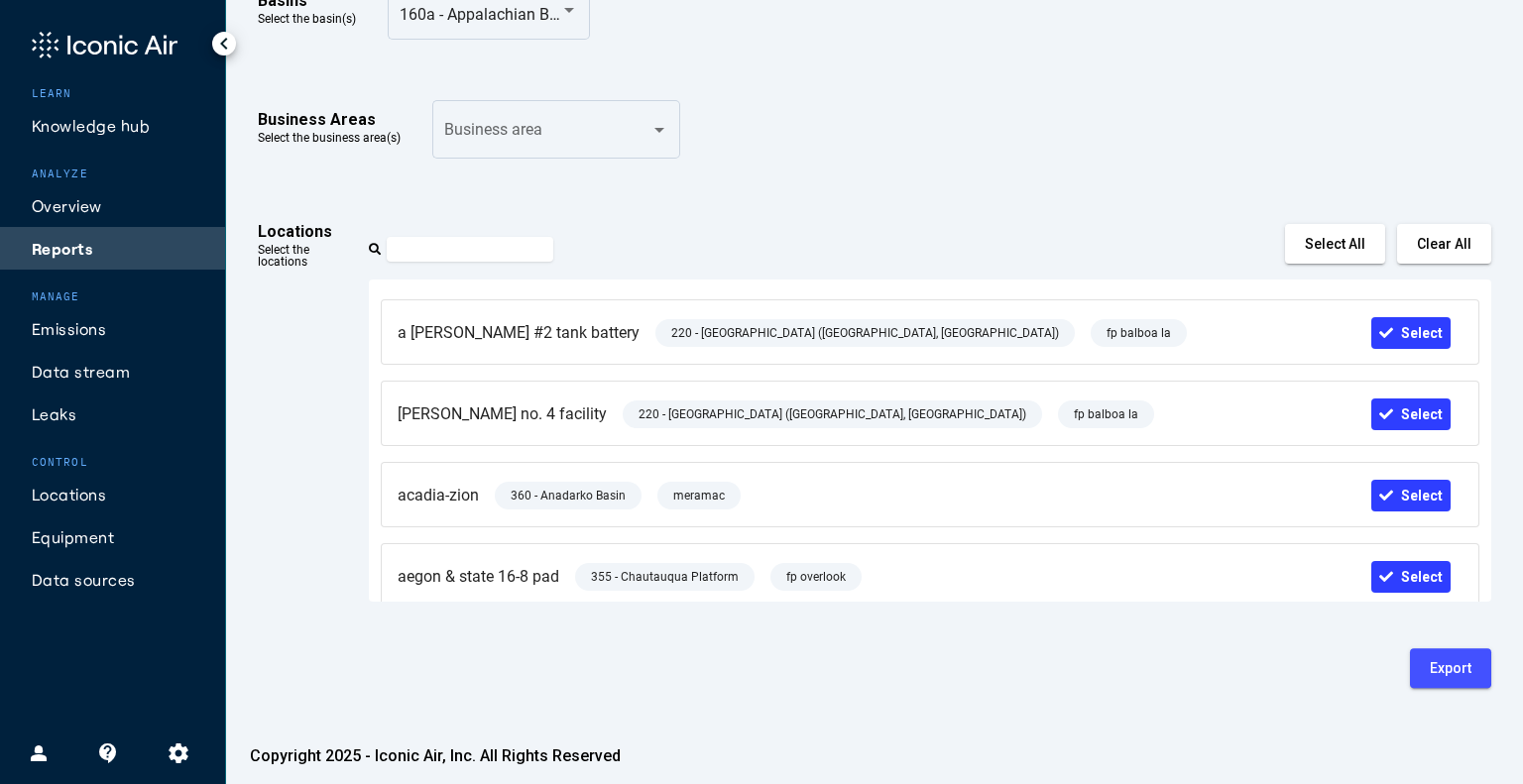 click on "Export" 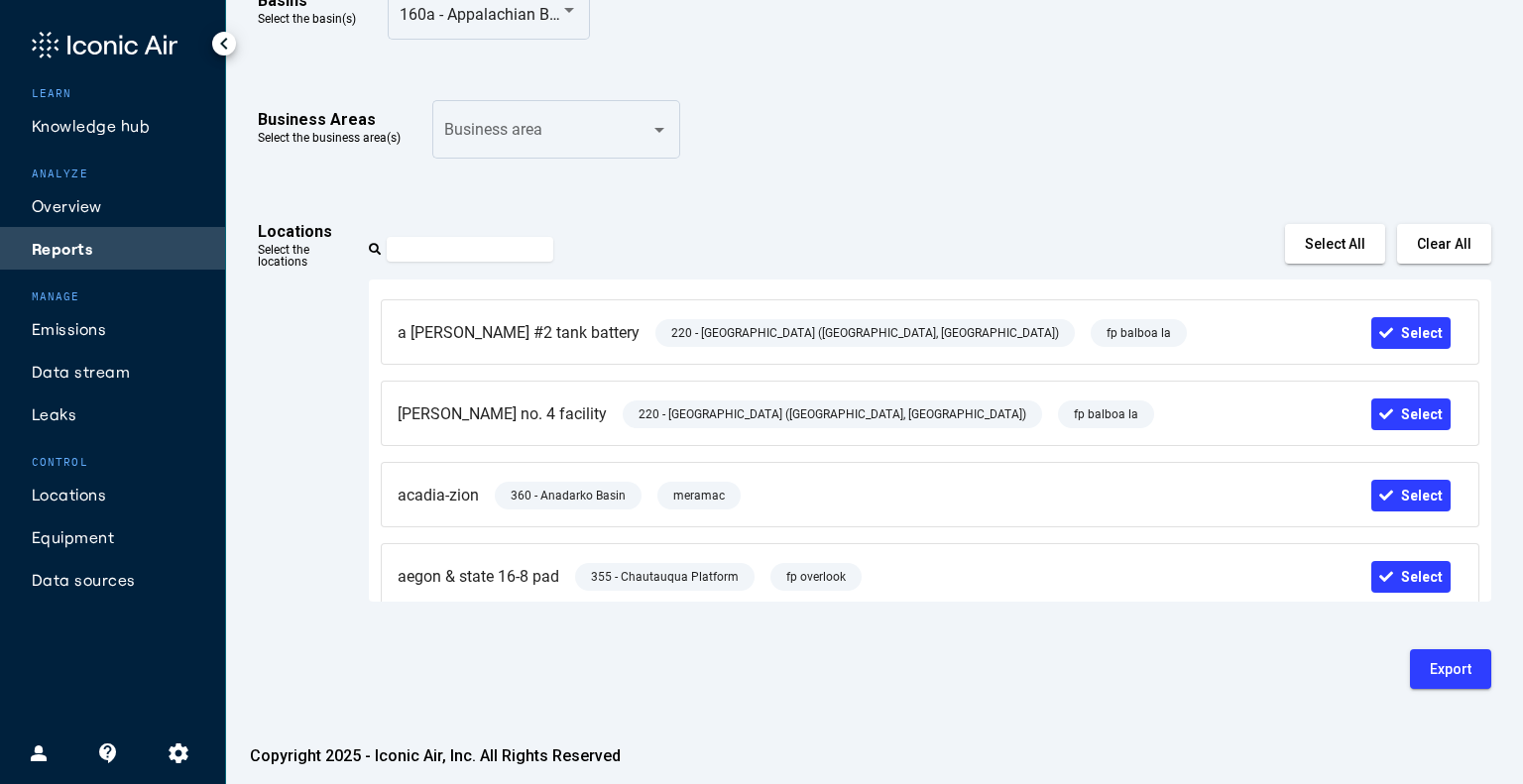 click on "Data sources" 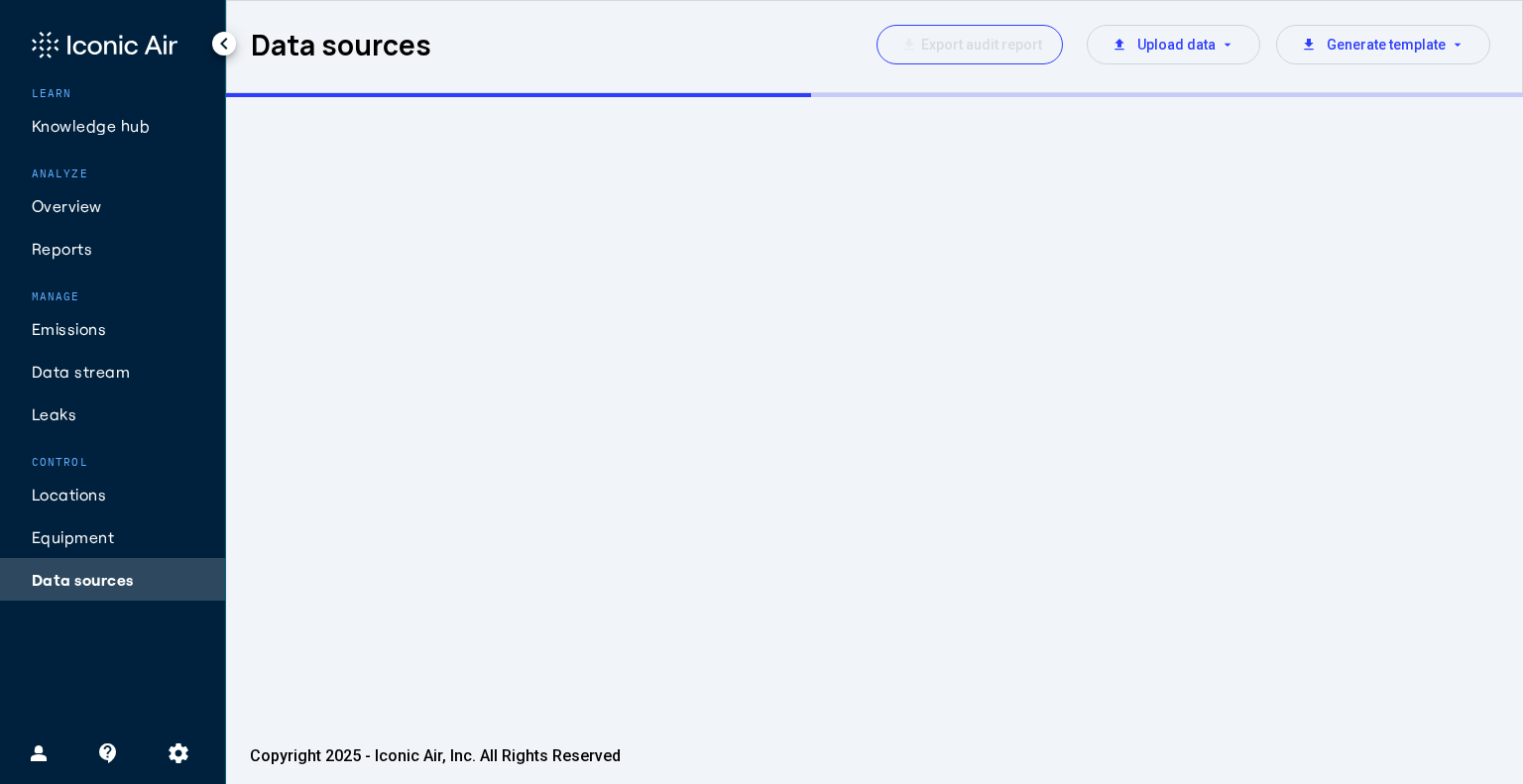 scroll, scrollTop: 0, scrollLeft: 0, axis: both 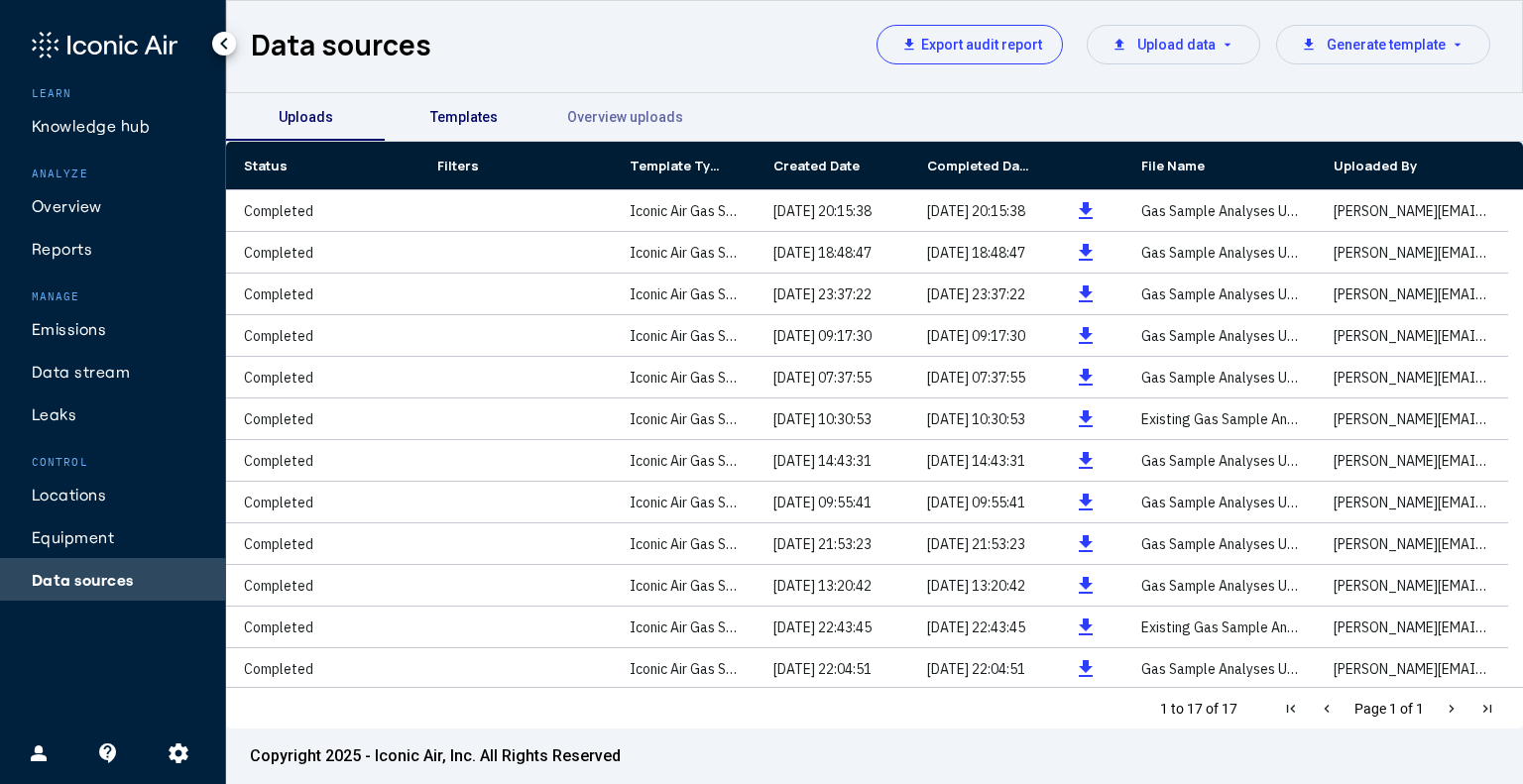 click on "Templates" at bounding box center [464, 117] 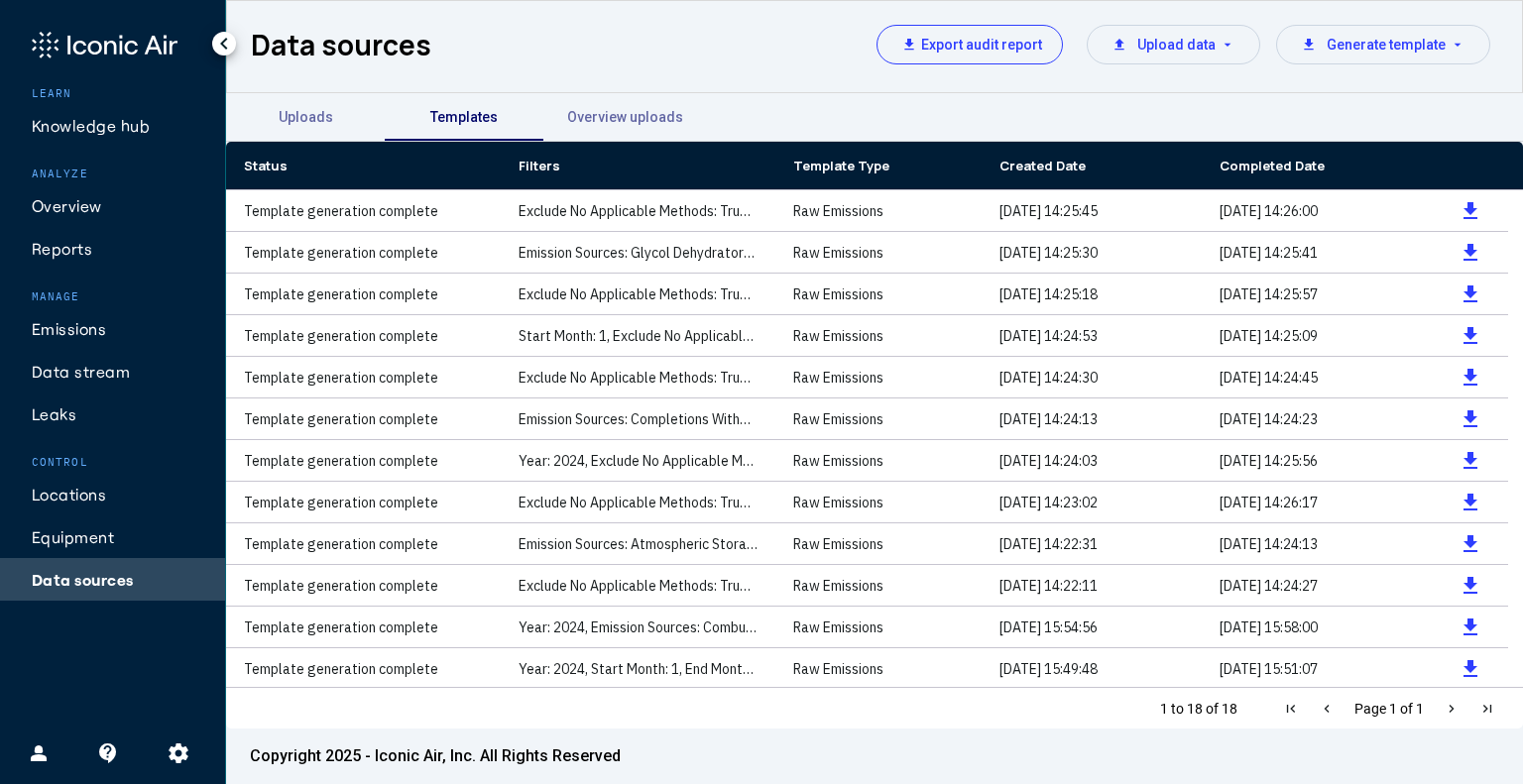 click on "Reports" 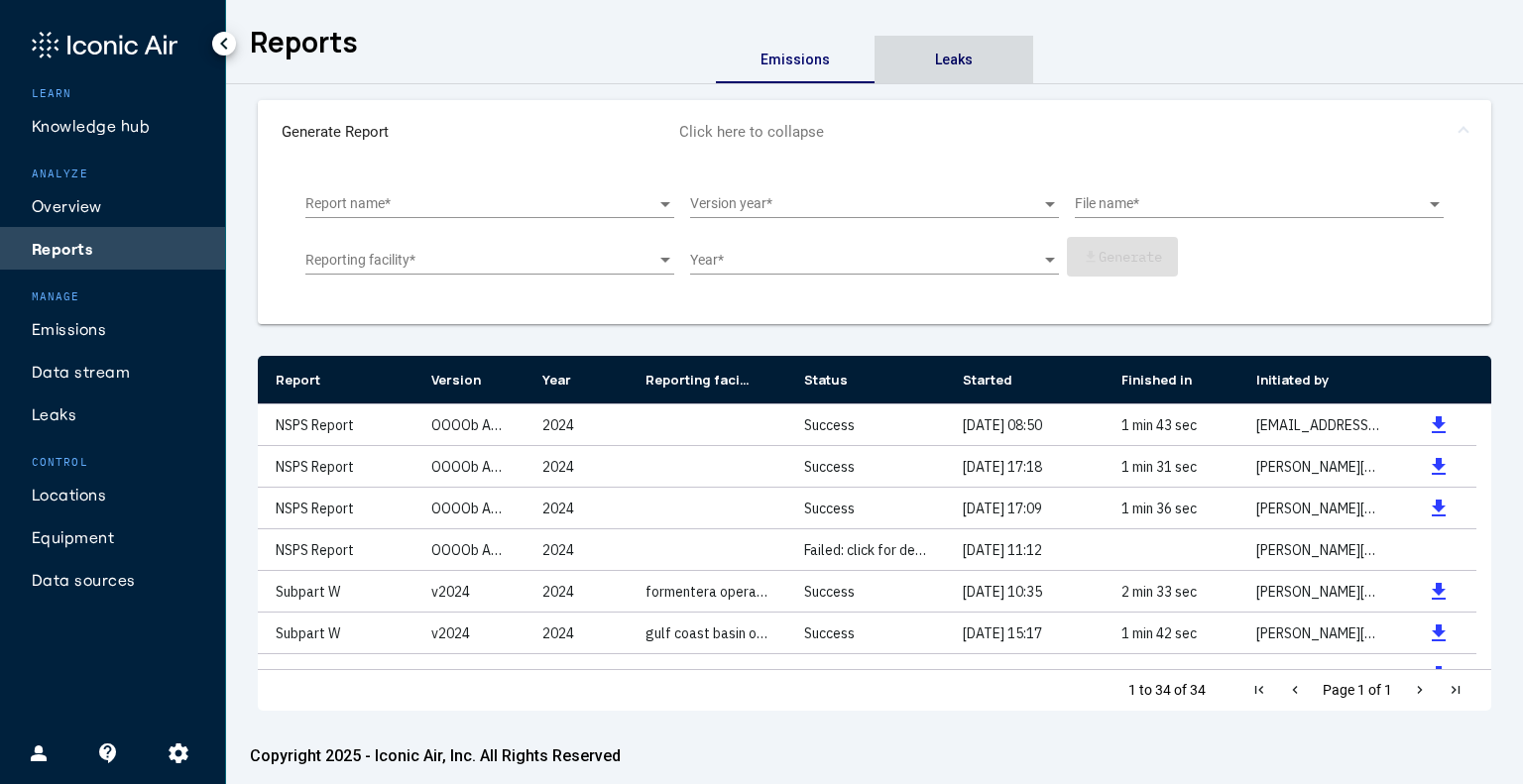 click on "Leaks" at bounding box center [954, 59] 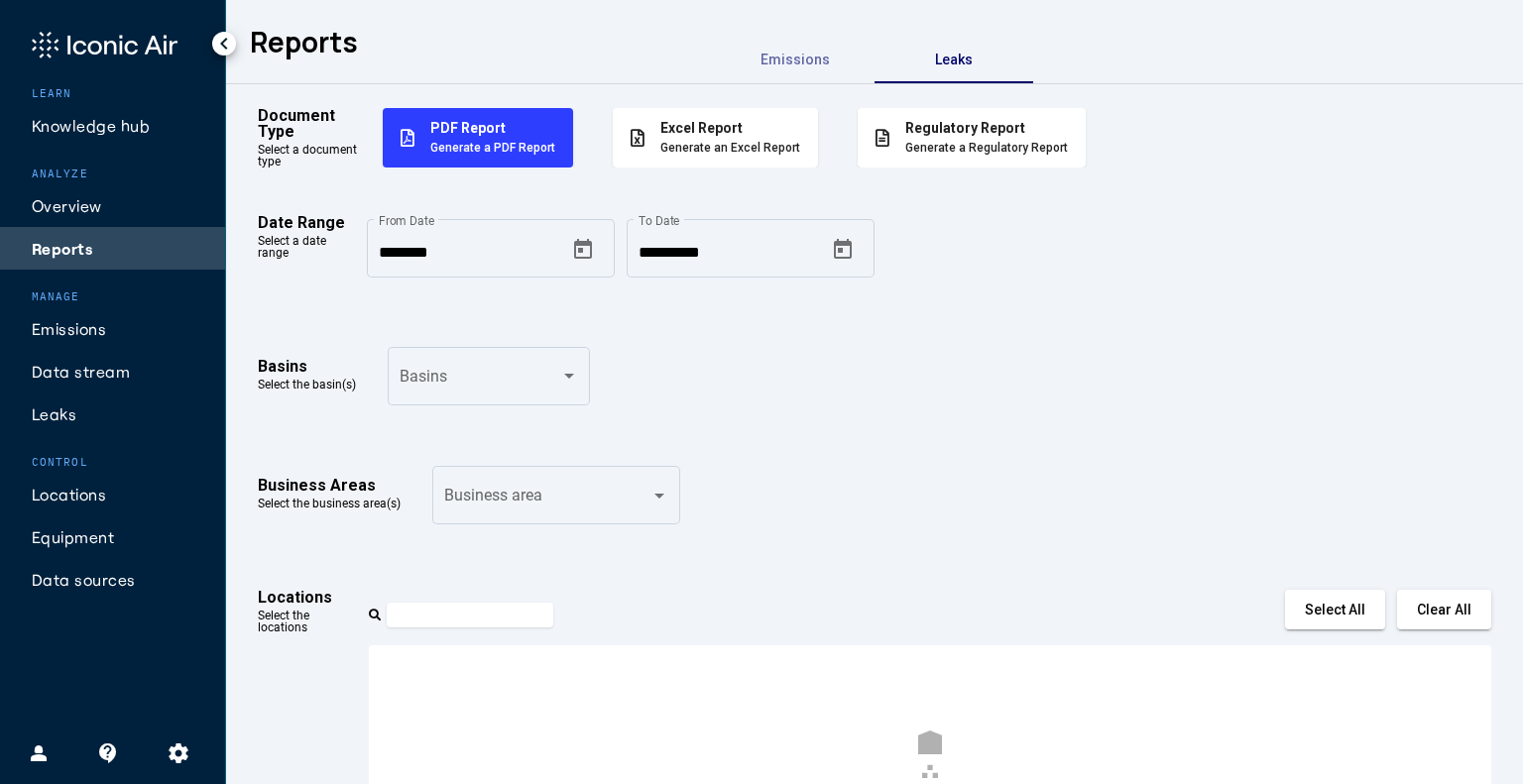 click on "warehouse  Please select a basin or business area to see available facilities." 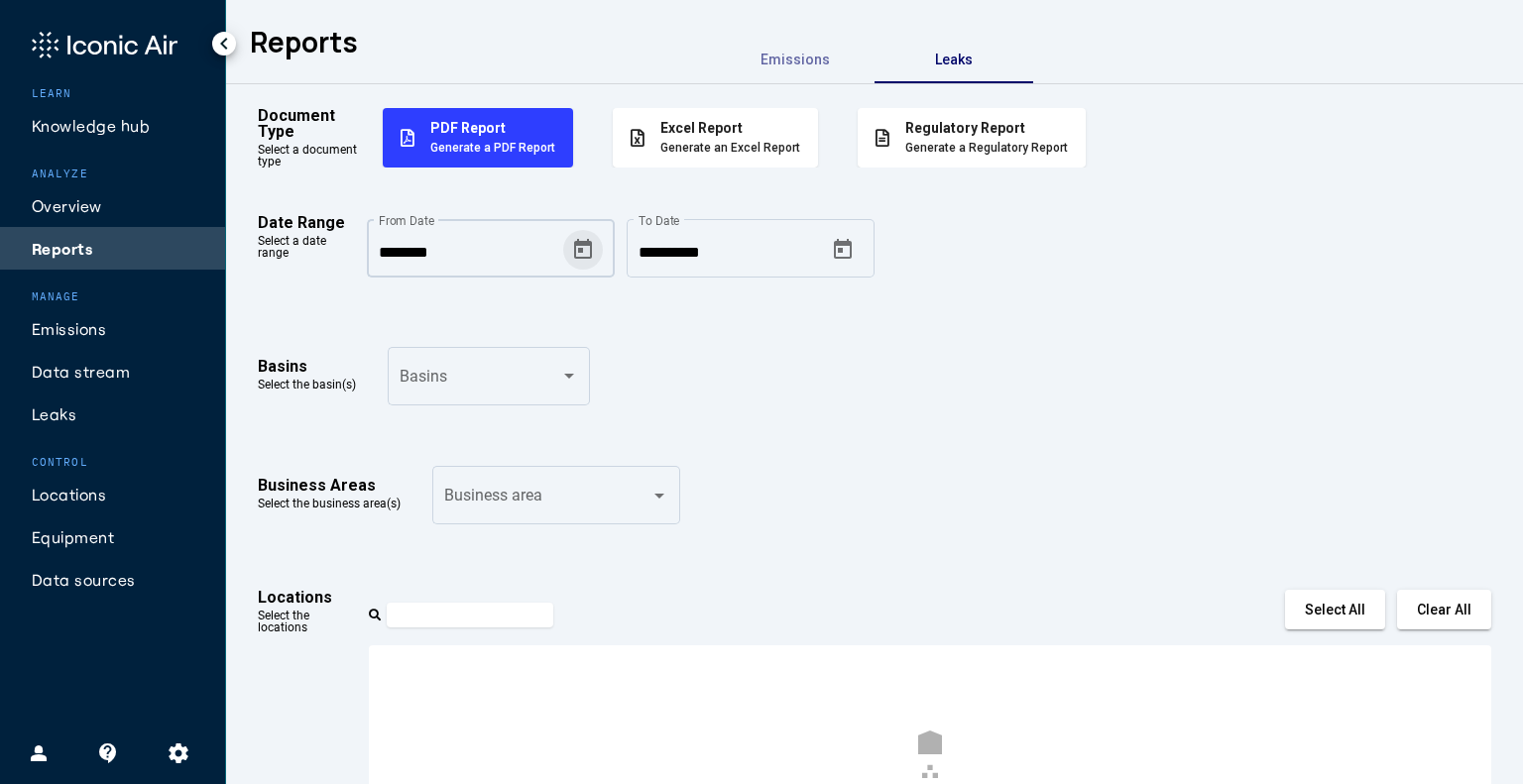 click 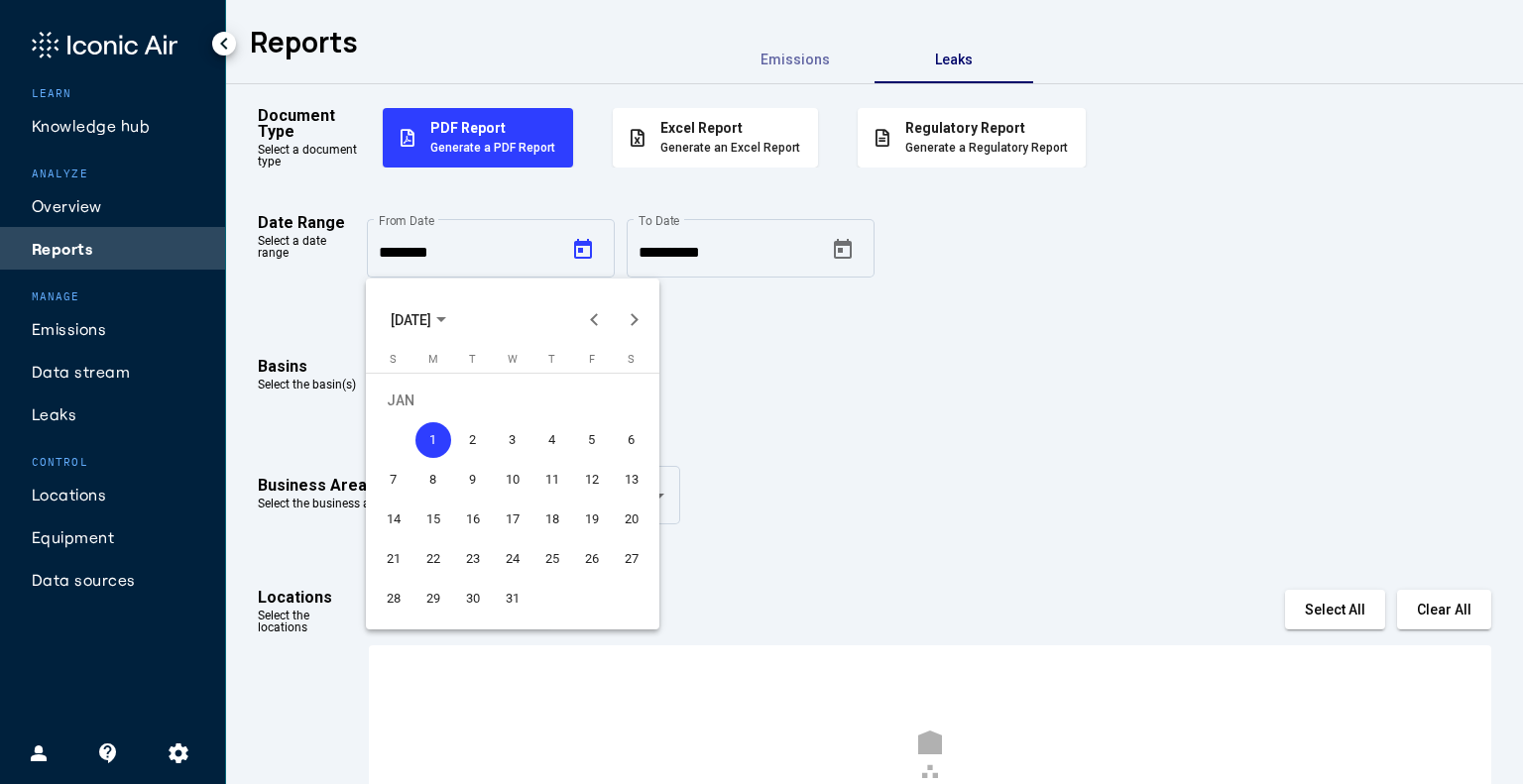 click at bounding box center [762, 392] 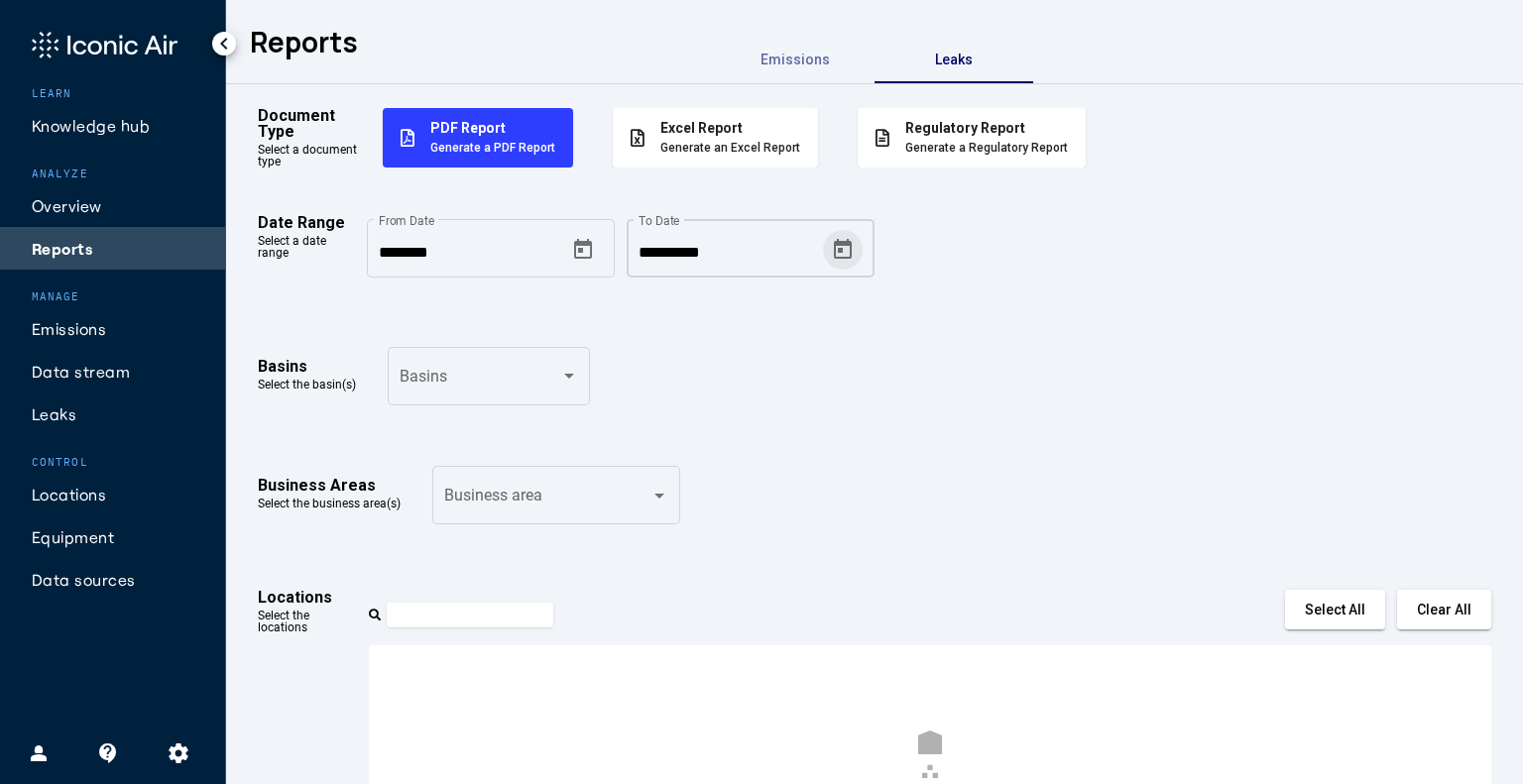 click 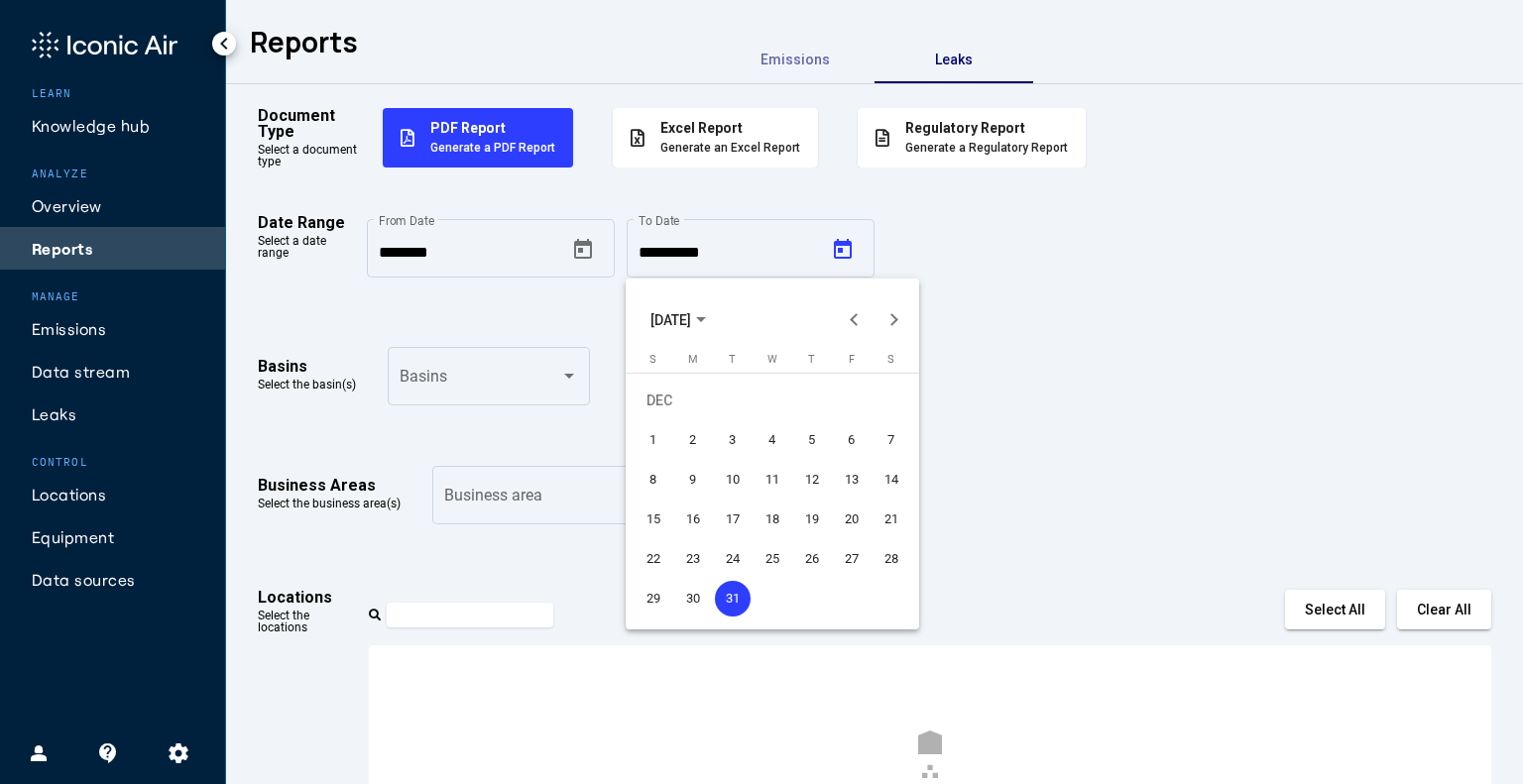 click on "[DATE]" at bounding box center [670, 320] 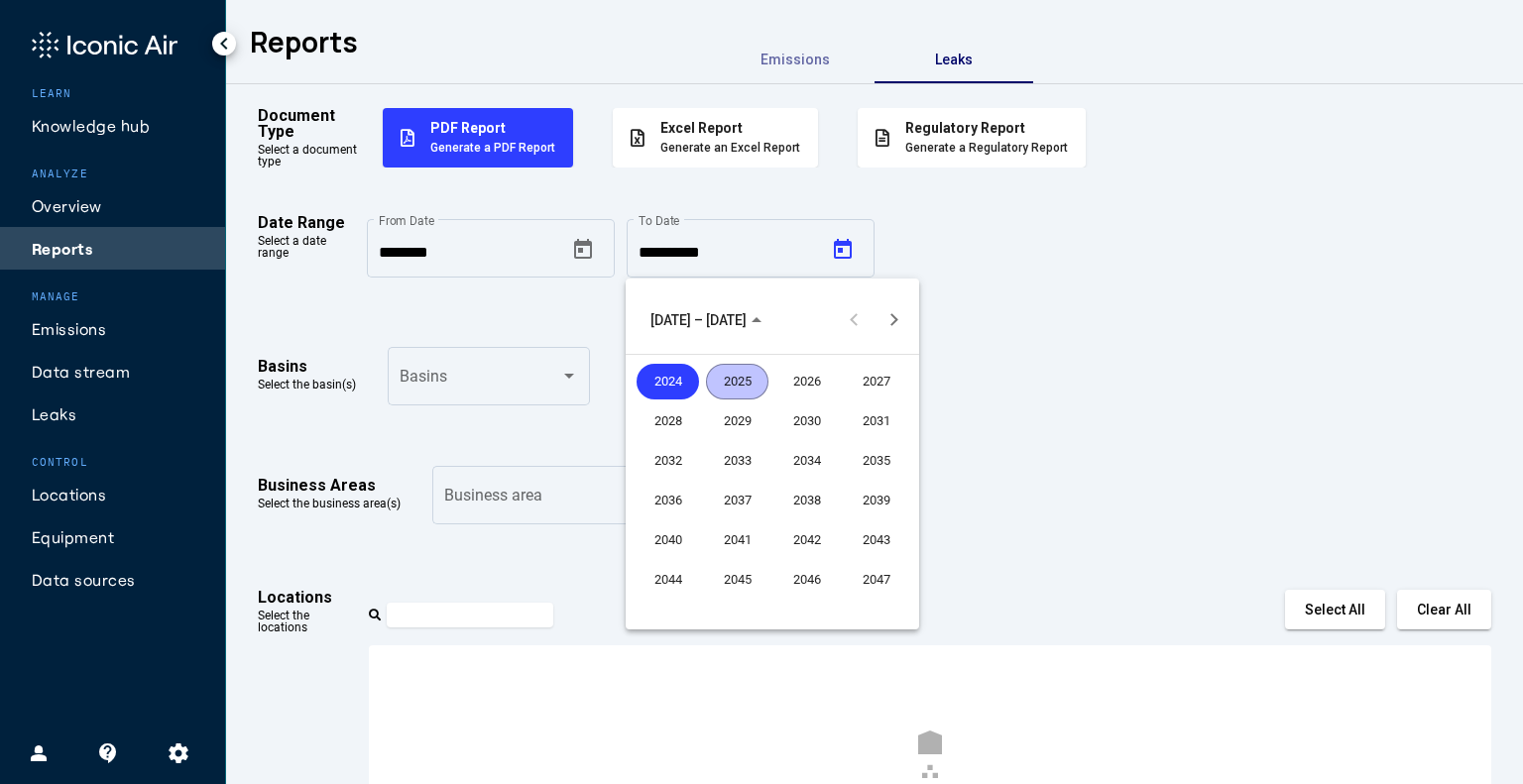 click on "2025" at bounding box center [737, 382] 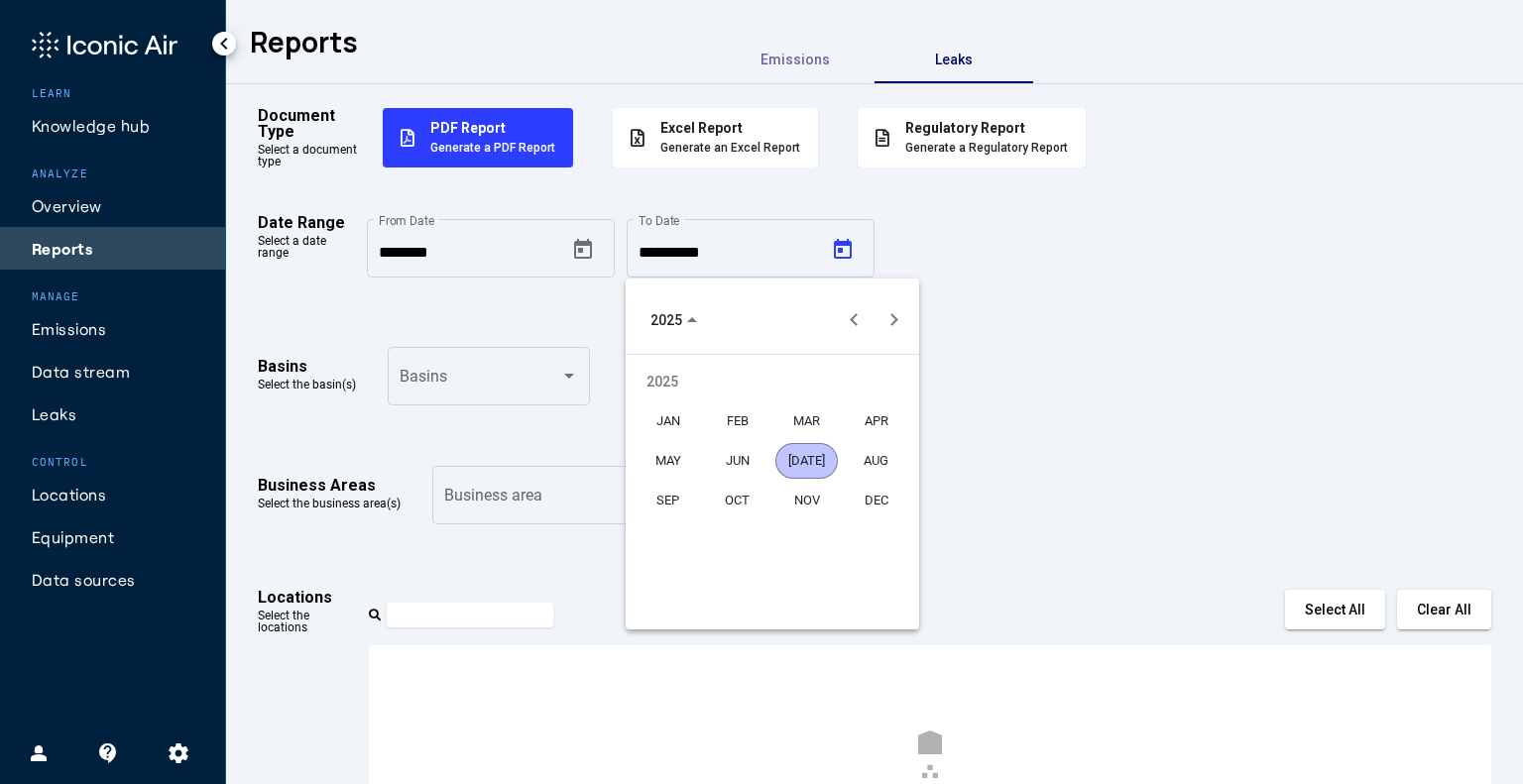 click on "[DATE]" at bounding box center (806, 461) 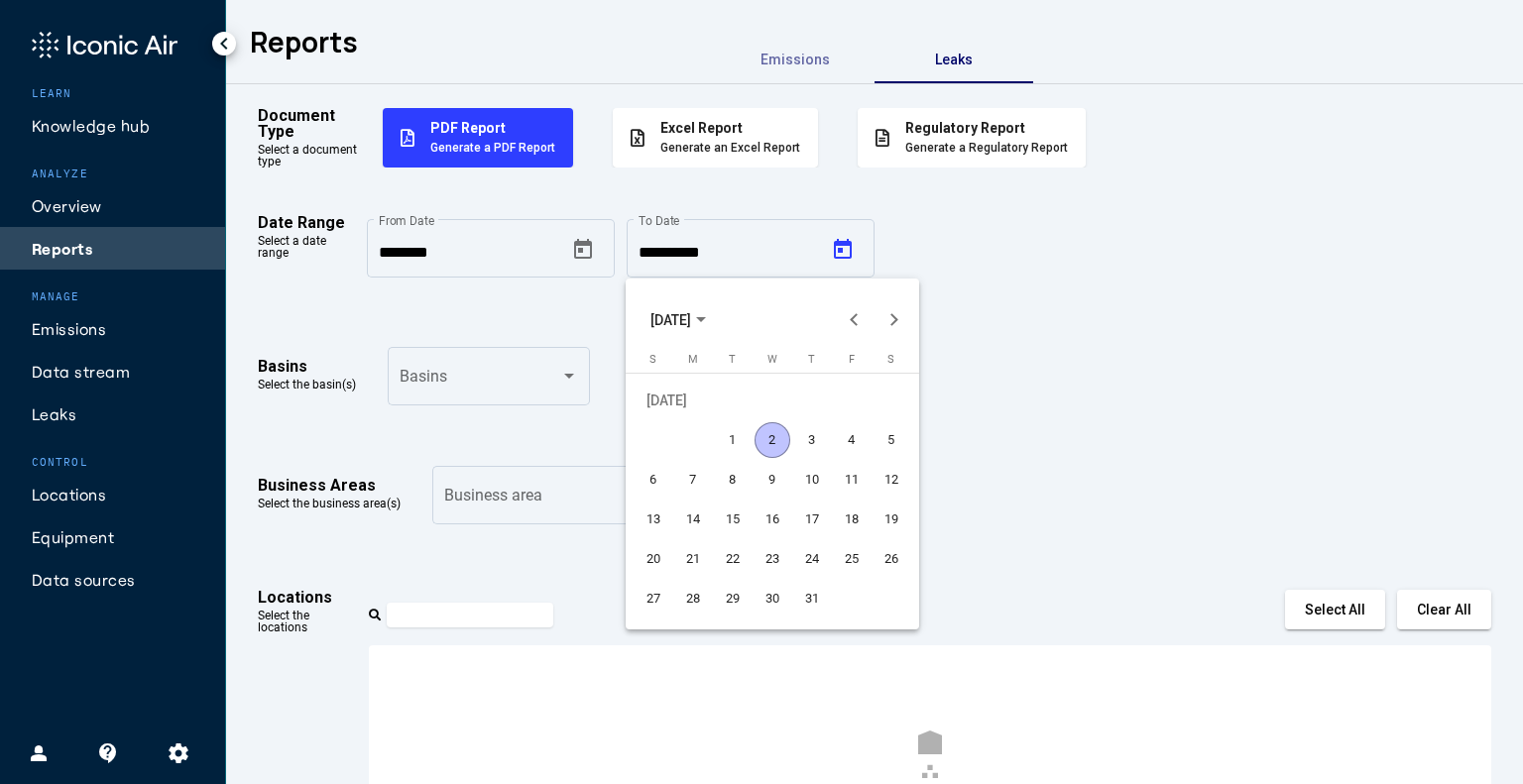 click on "2" at bounding box center [772, 440] 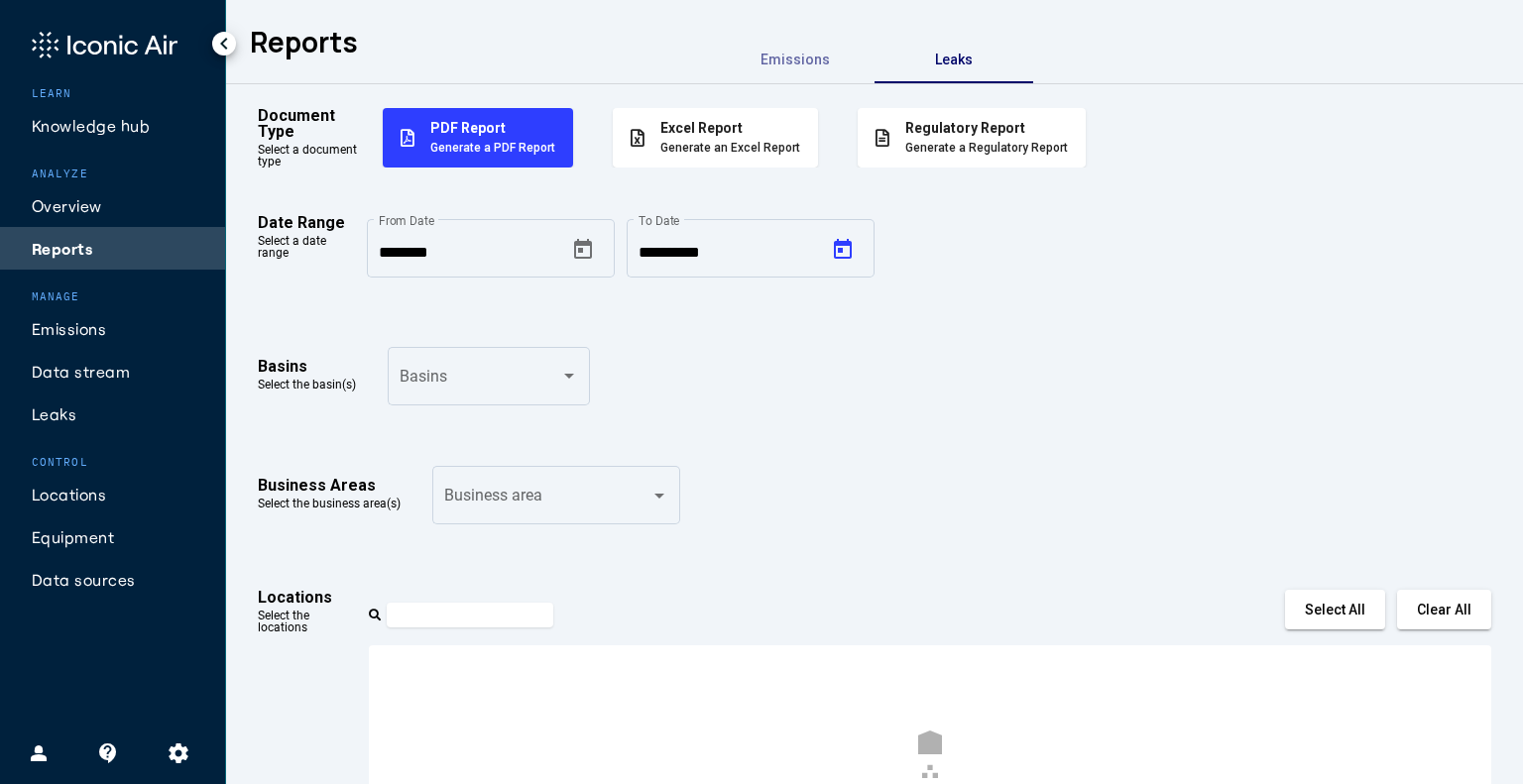 type on "********" 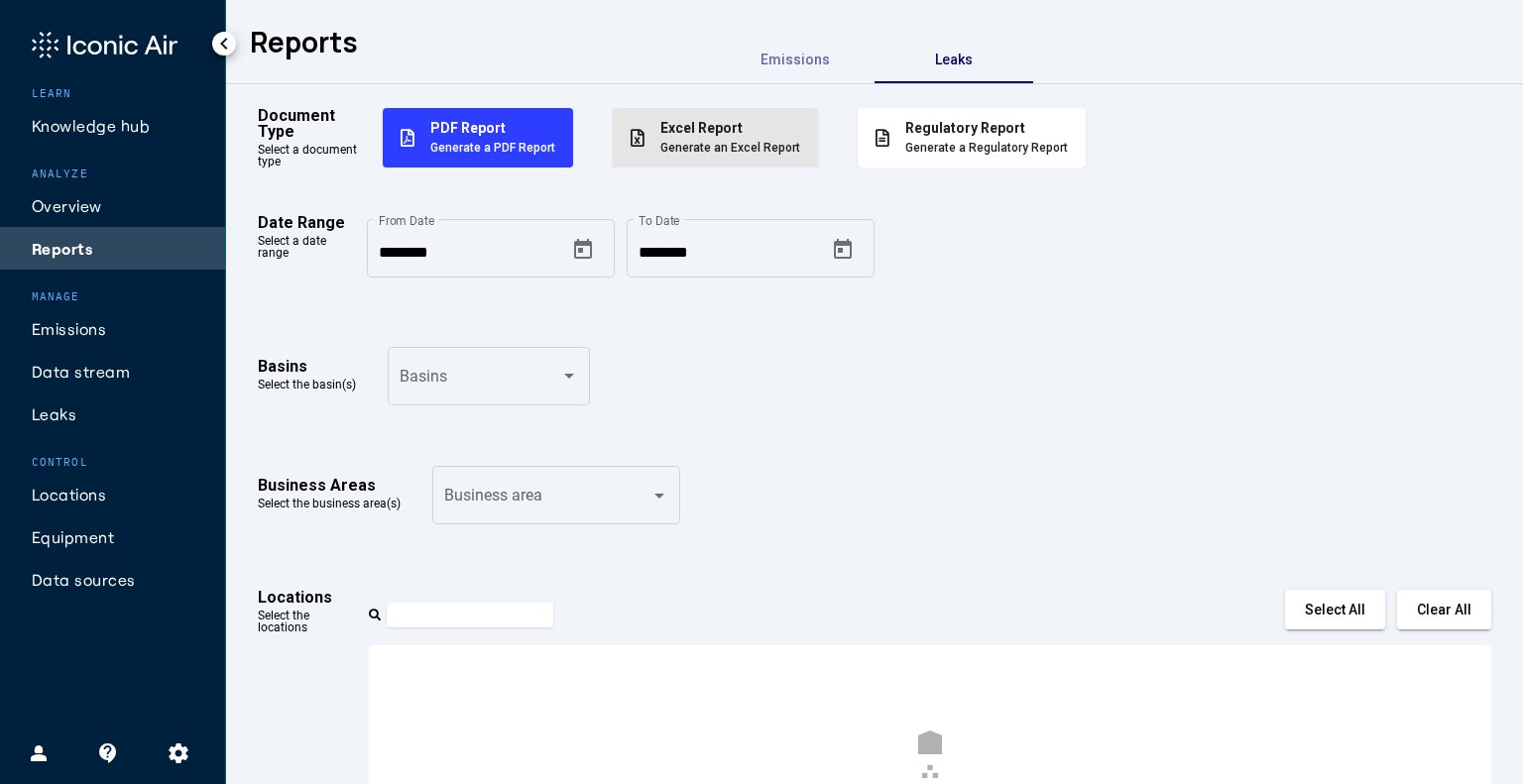 click on "Generate an Excel Report" at bounding box center (730, 148) 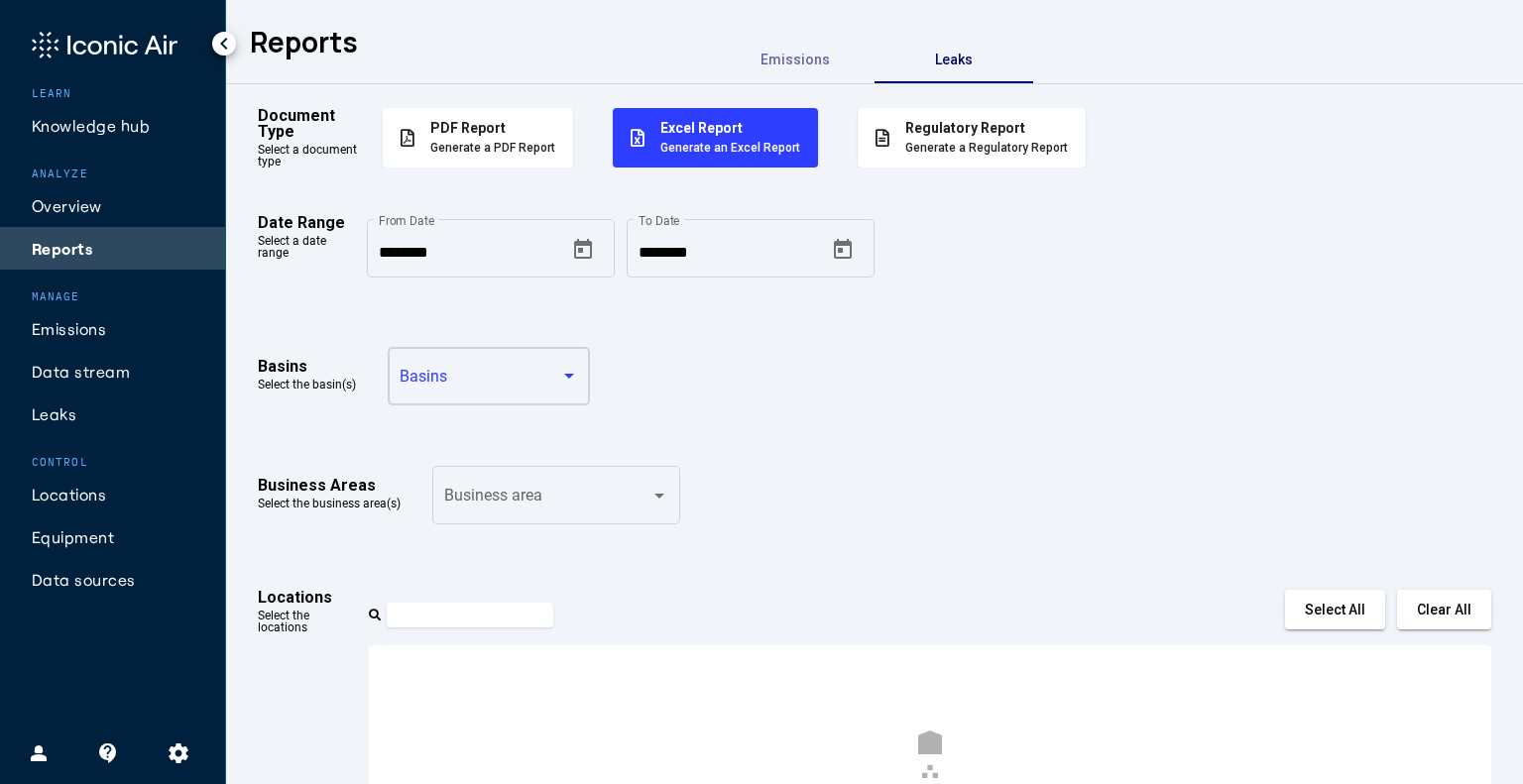 click at bounding box center (570, 377) 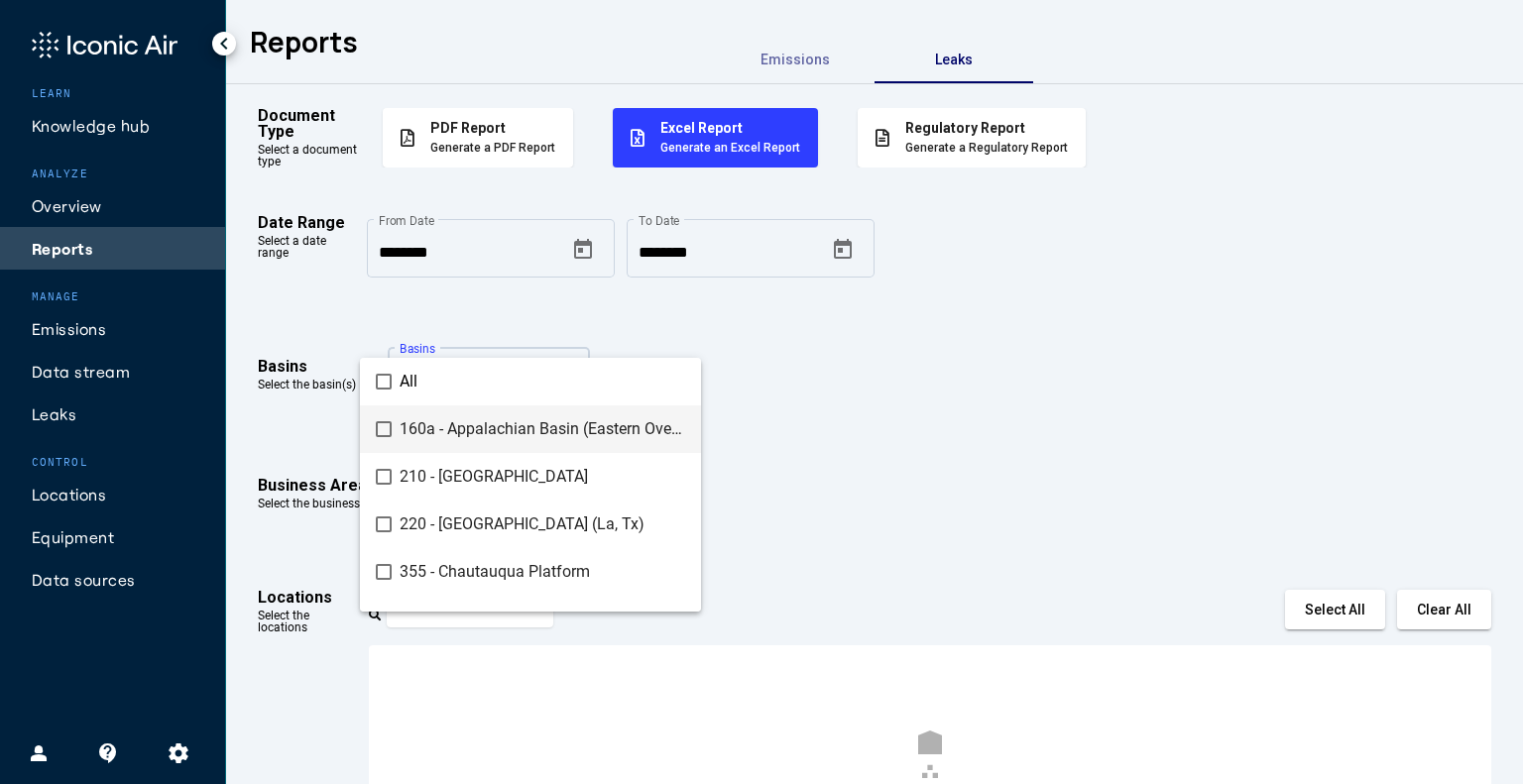 click on "All" at bounding box center [530, 382] 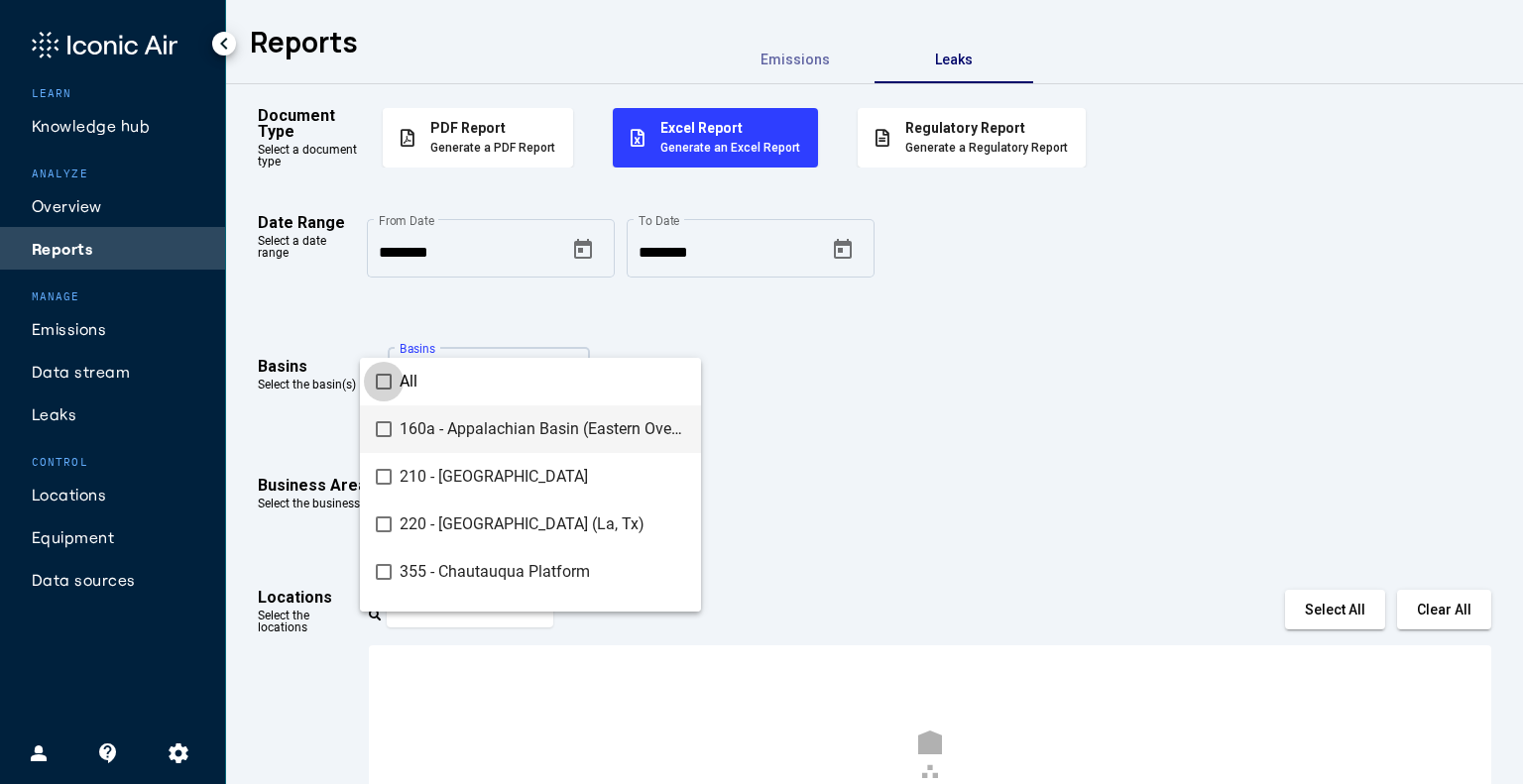 click on "All" at bounding box center (397, 382) 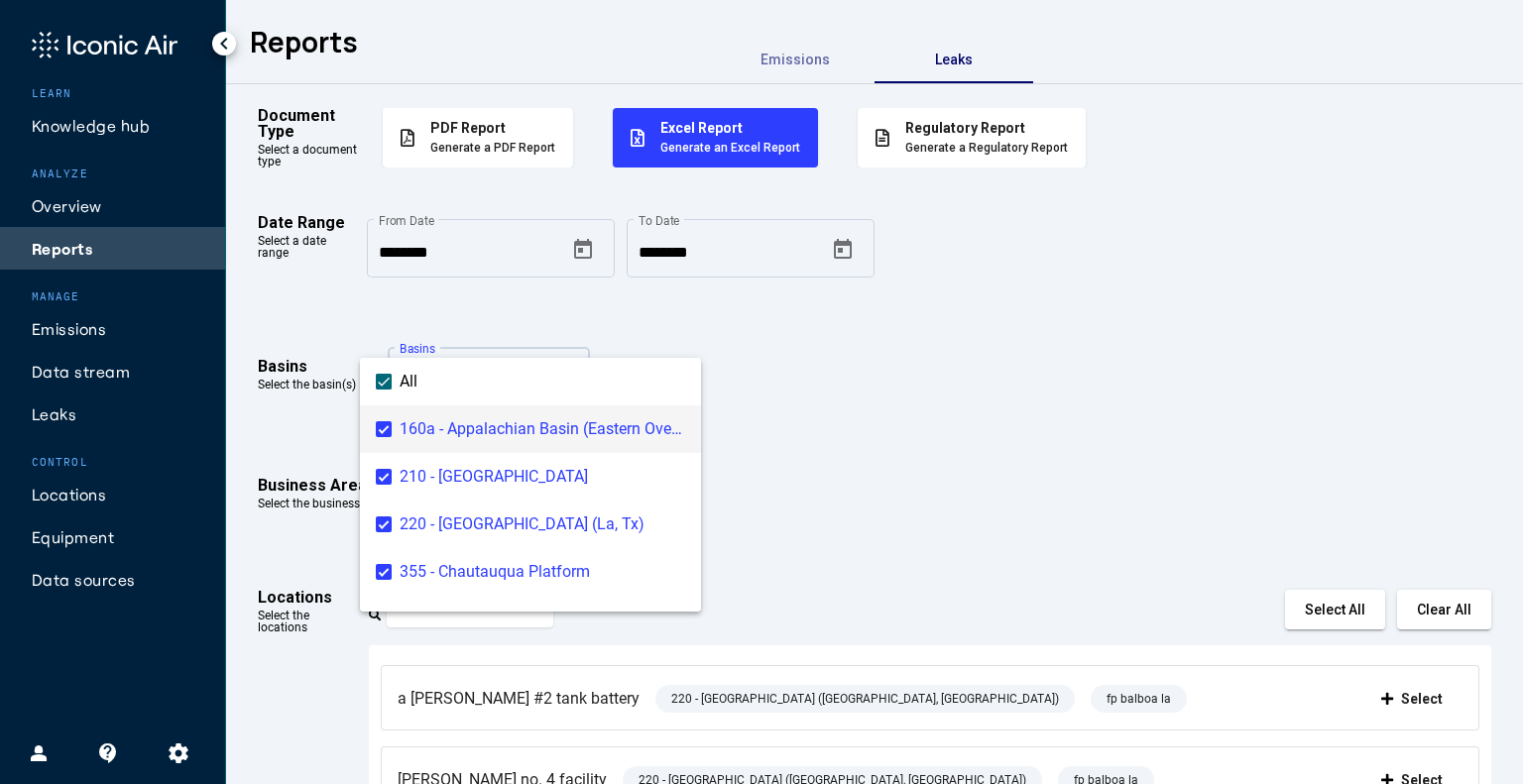 click at bounding box center (762, 392) 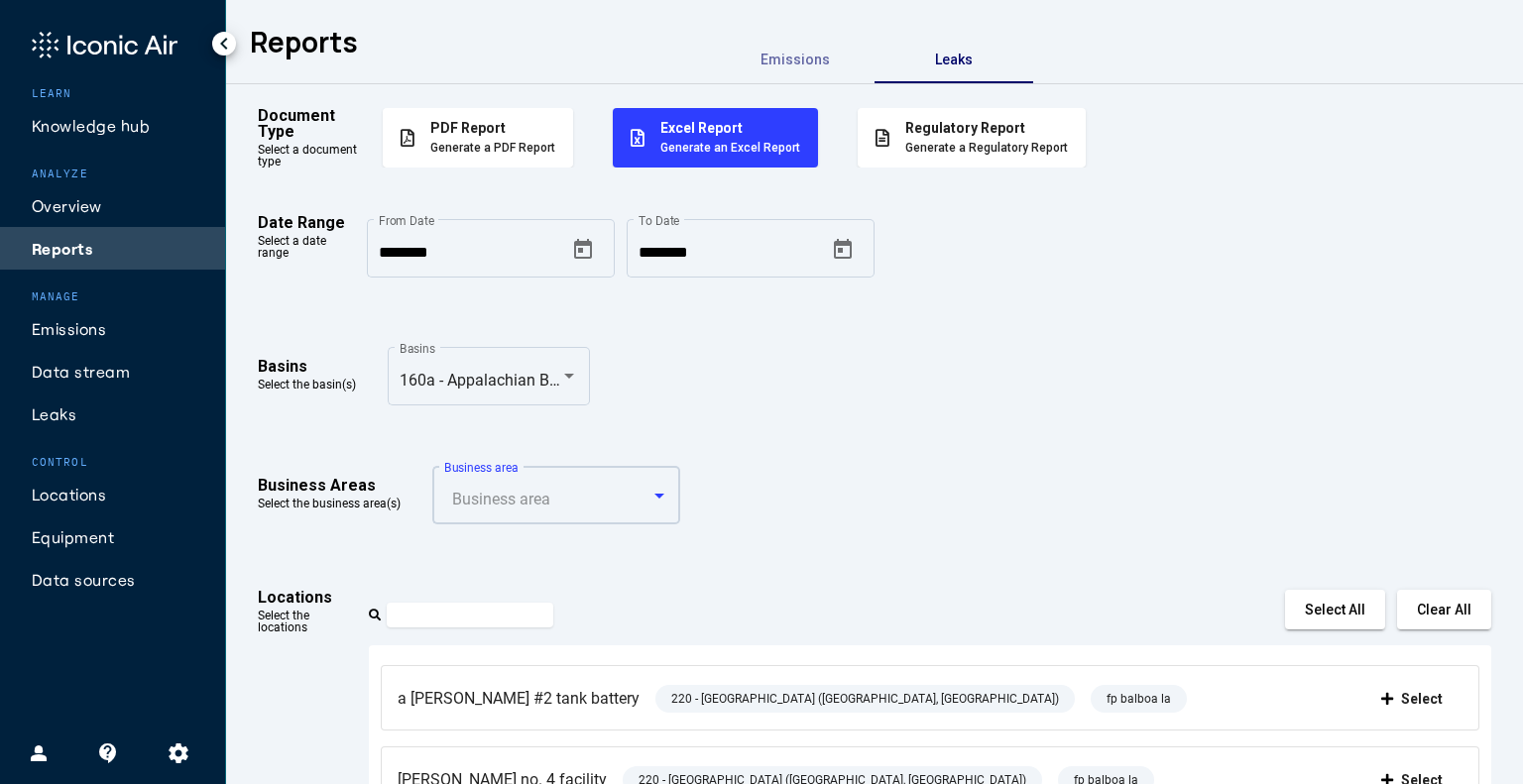 click on "Business area" at bounding box center [548, 500] 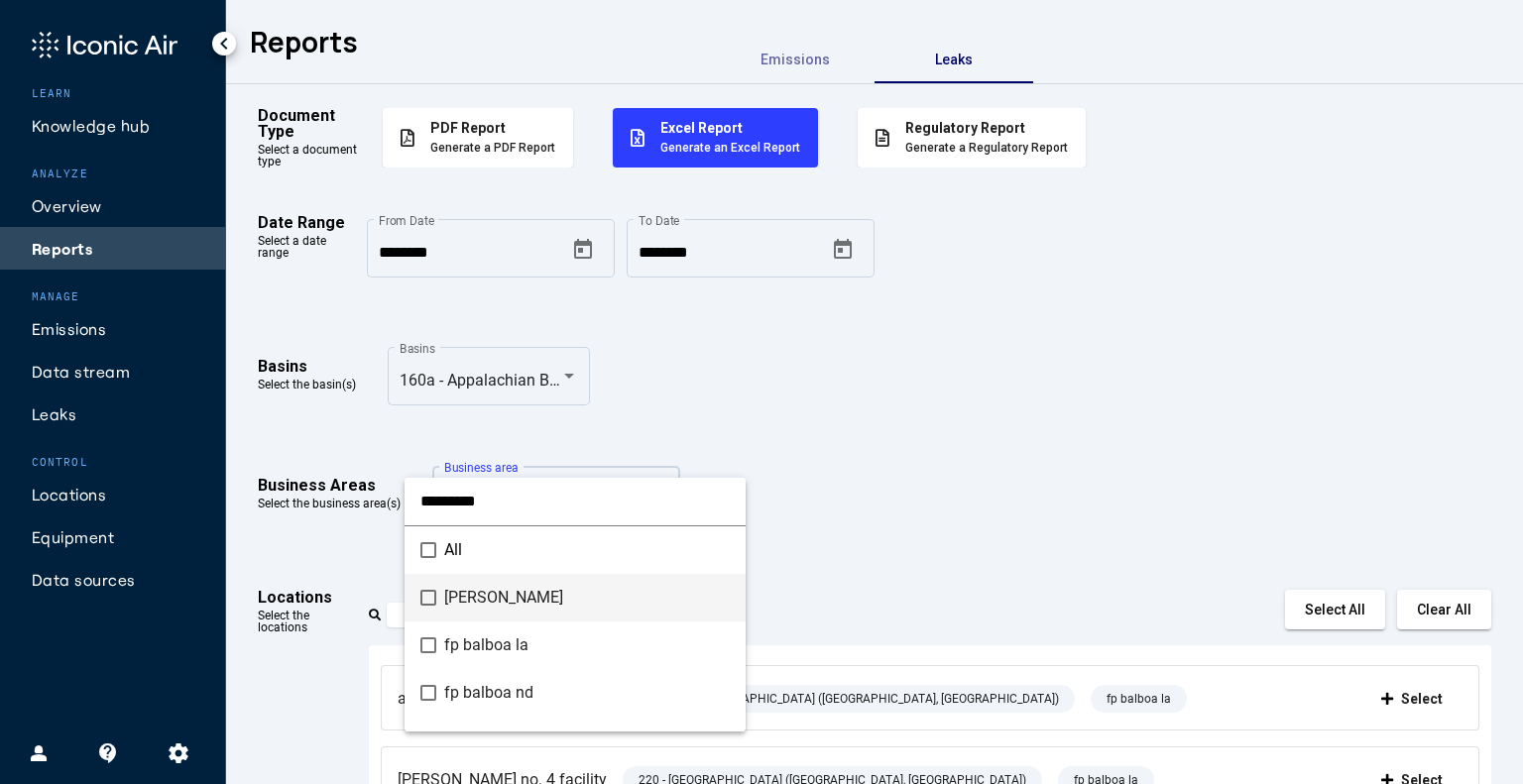 click on "All" at bounding box center (575, 550) 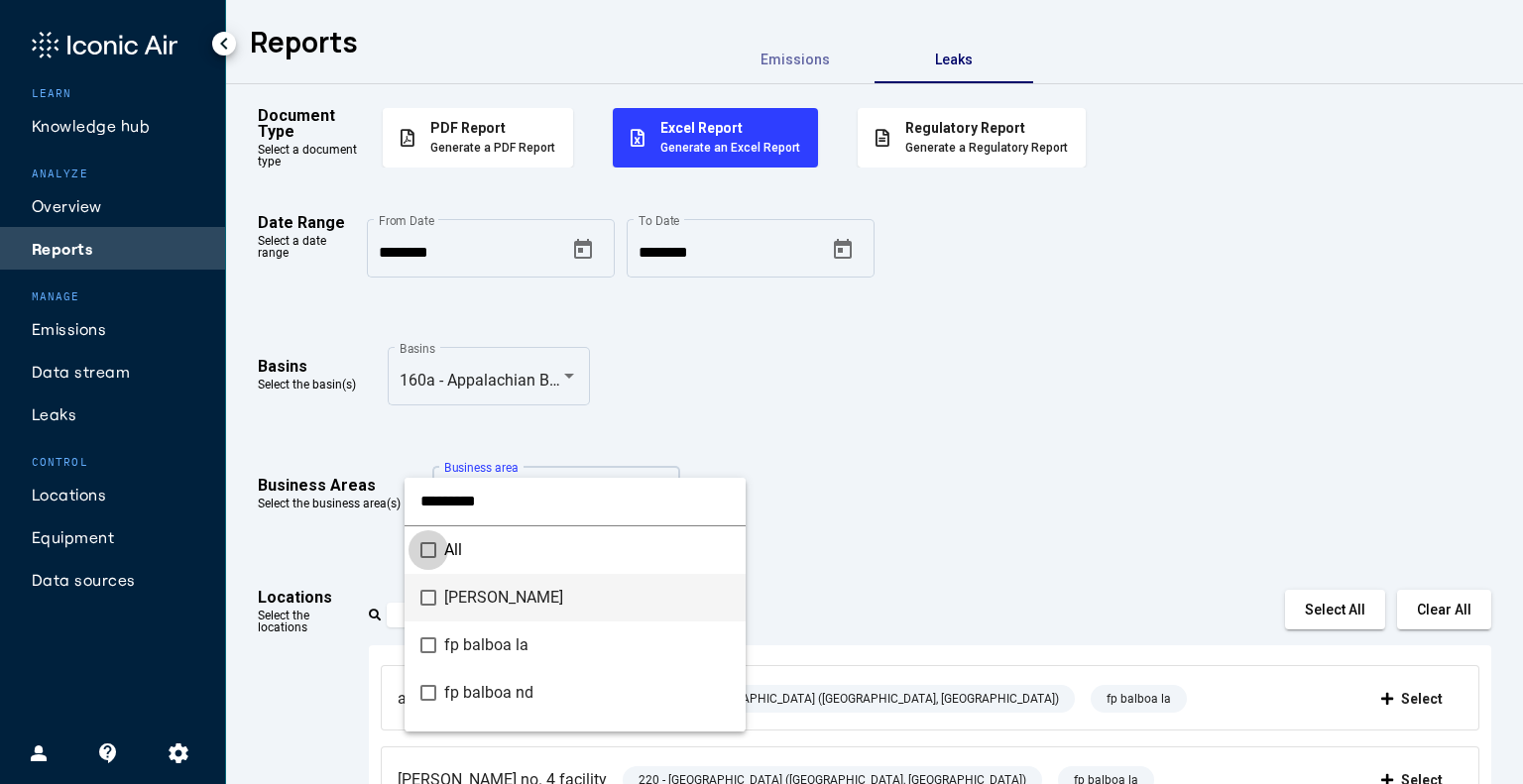 click at bounding box center [428, 550] 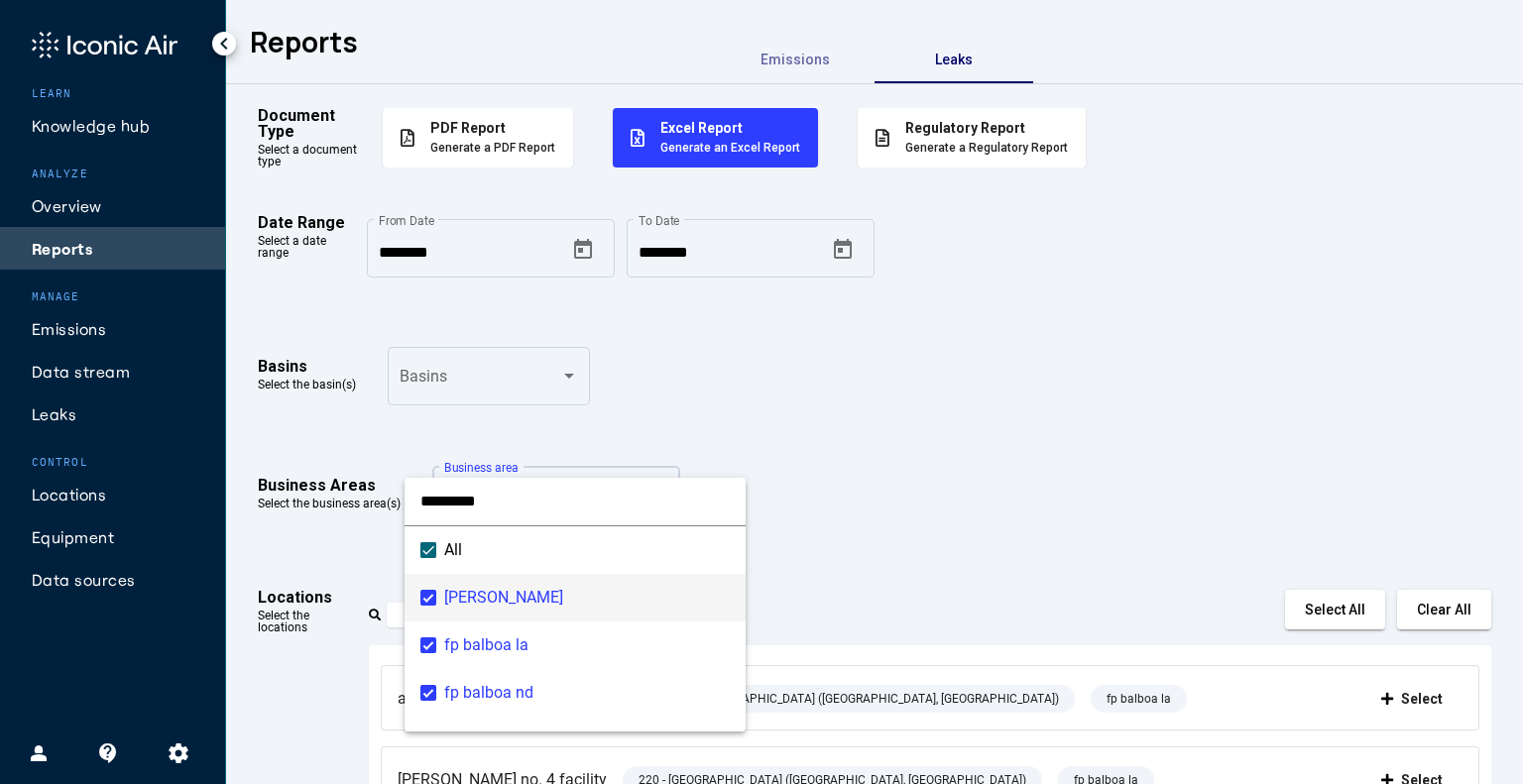 click at bounding box center [762, 392] 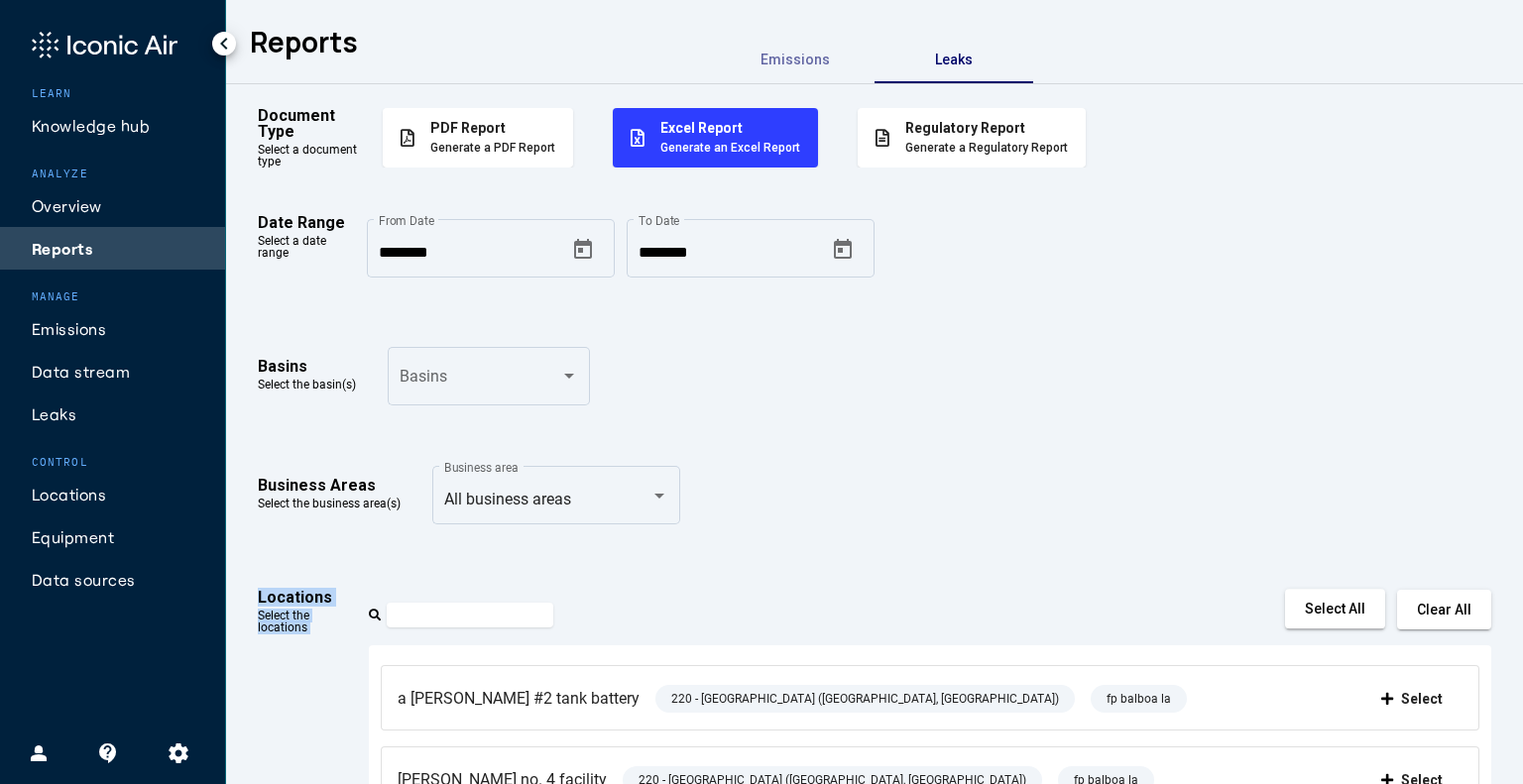 drag, startPoint x: 1327, startPoint y: 599, endPoint x: 1293, endPoint y: 609, distance: 35.44009 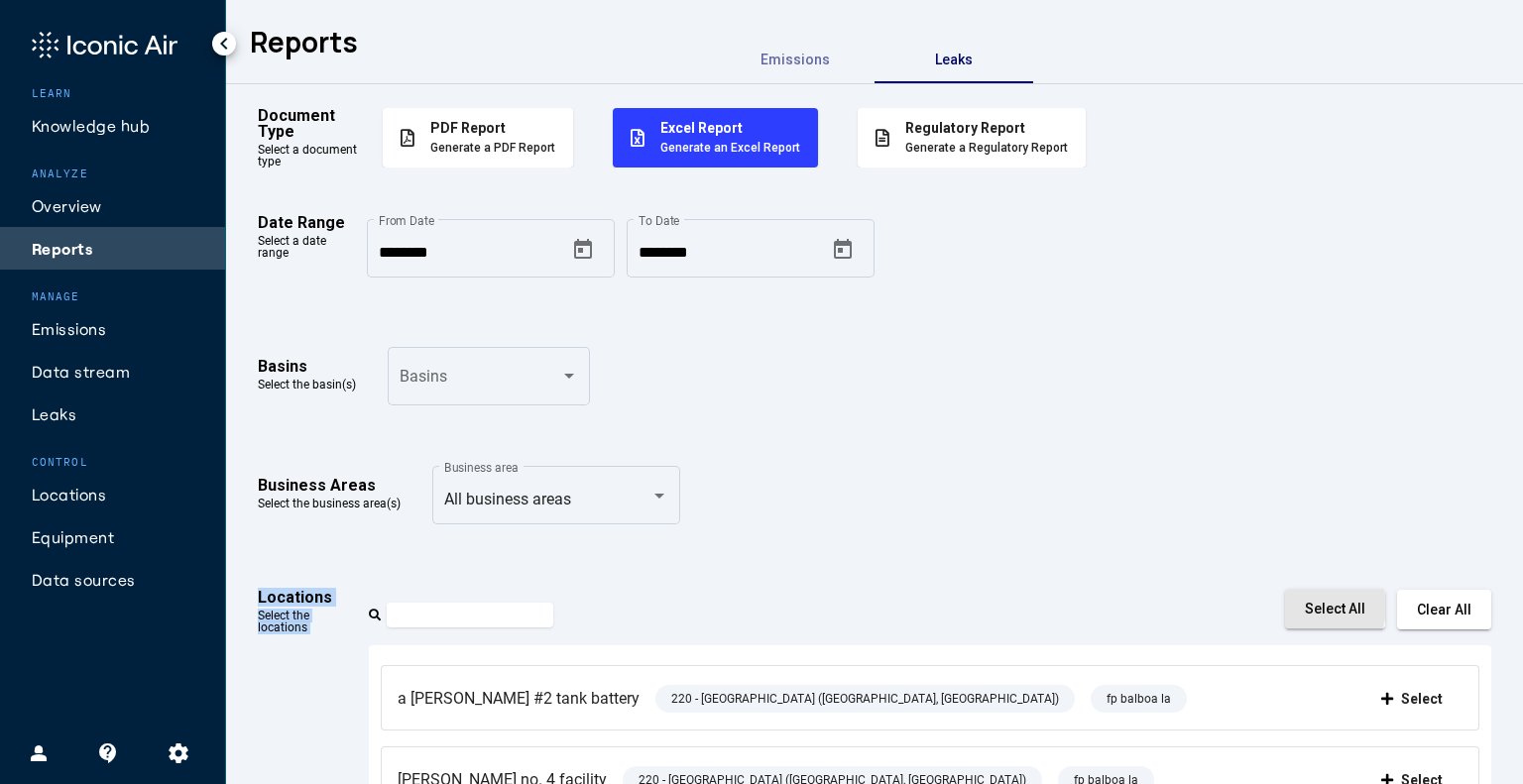 click on "Select All" 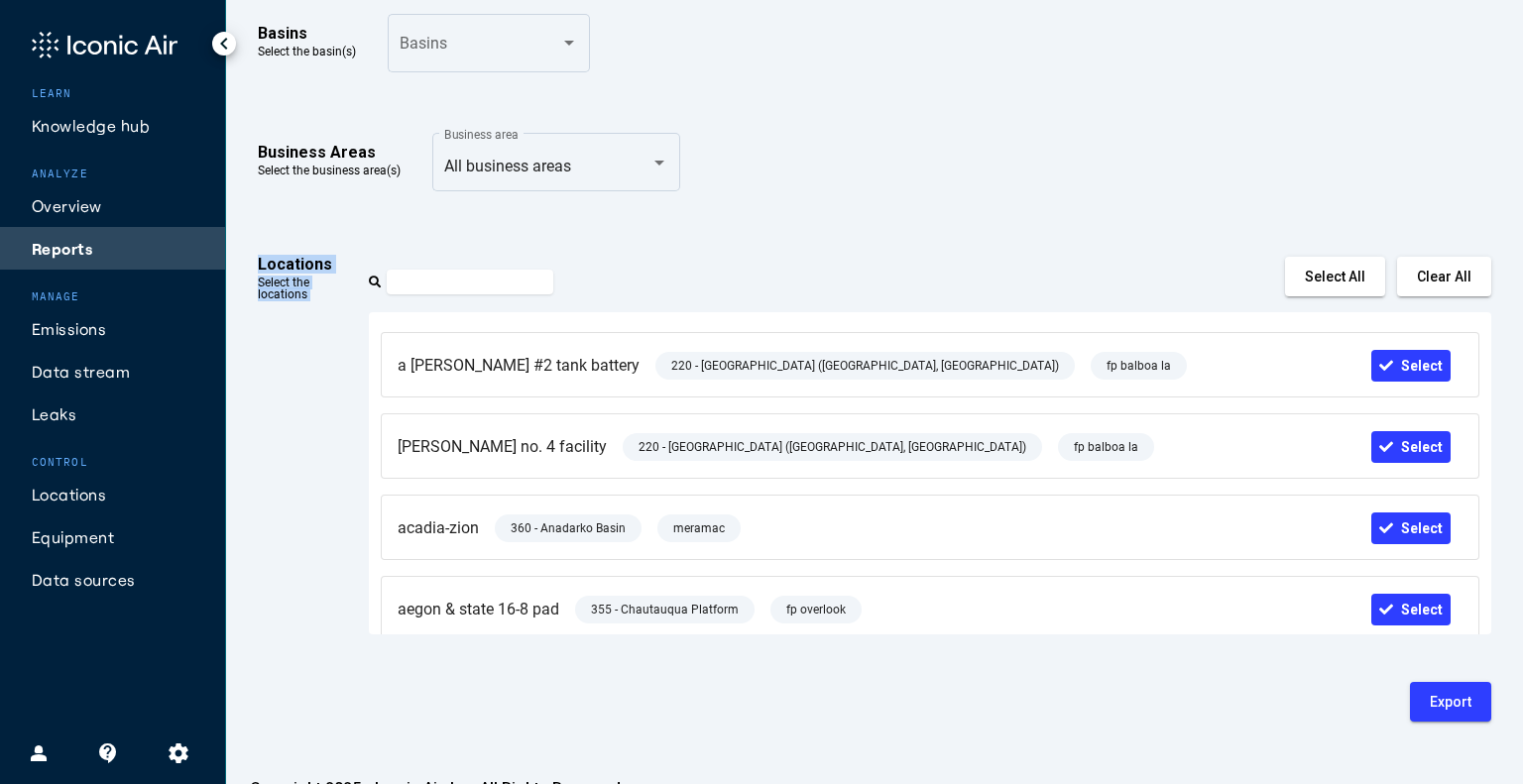 scroll, scrollTop: 367, scrollLeft: 0, axis: vertical 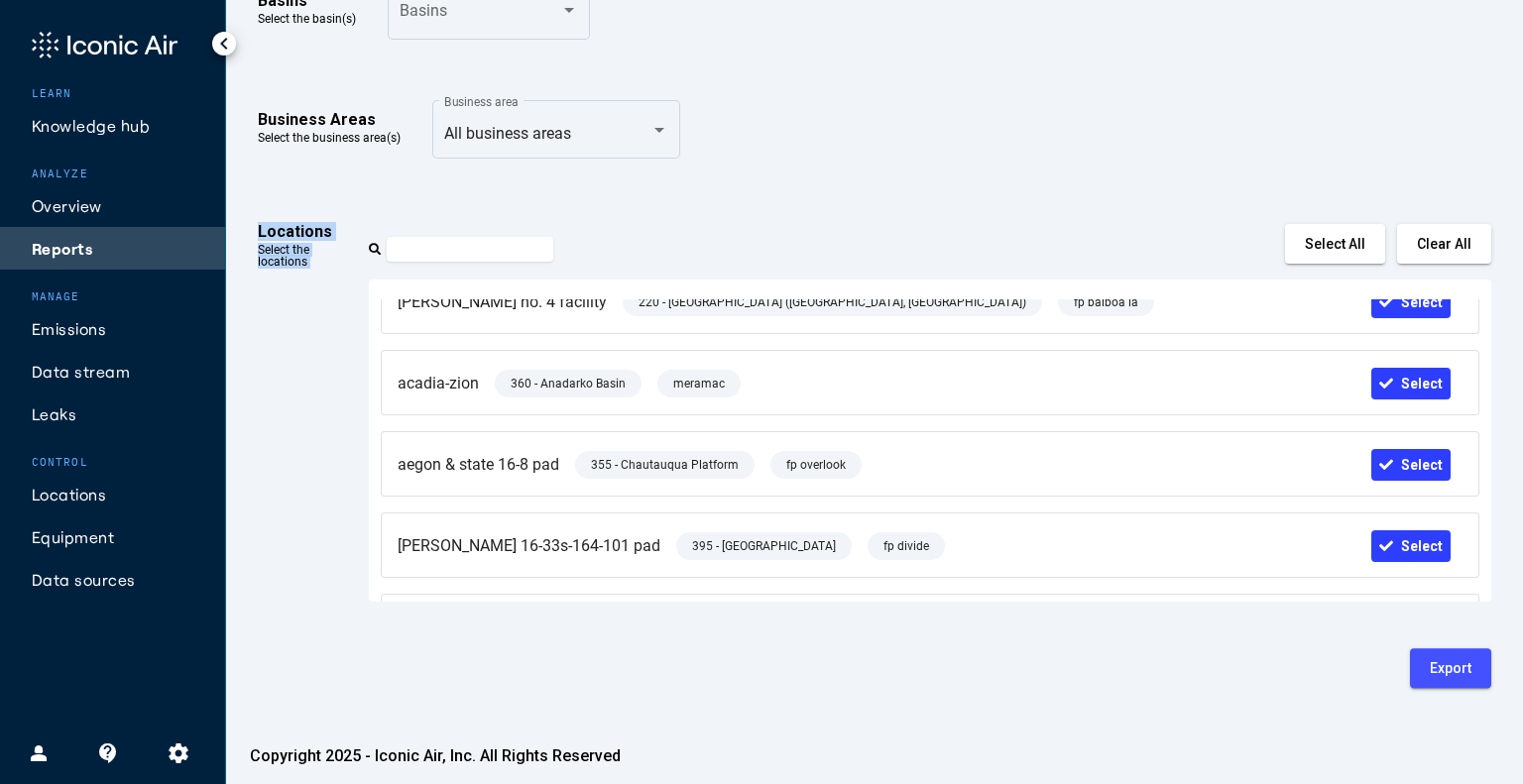 click on "Export" 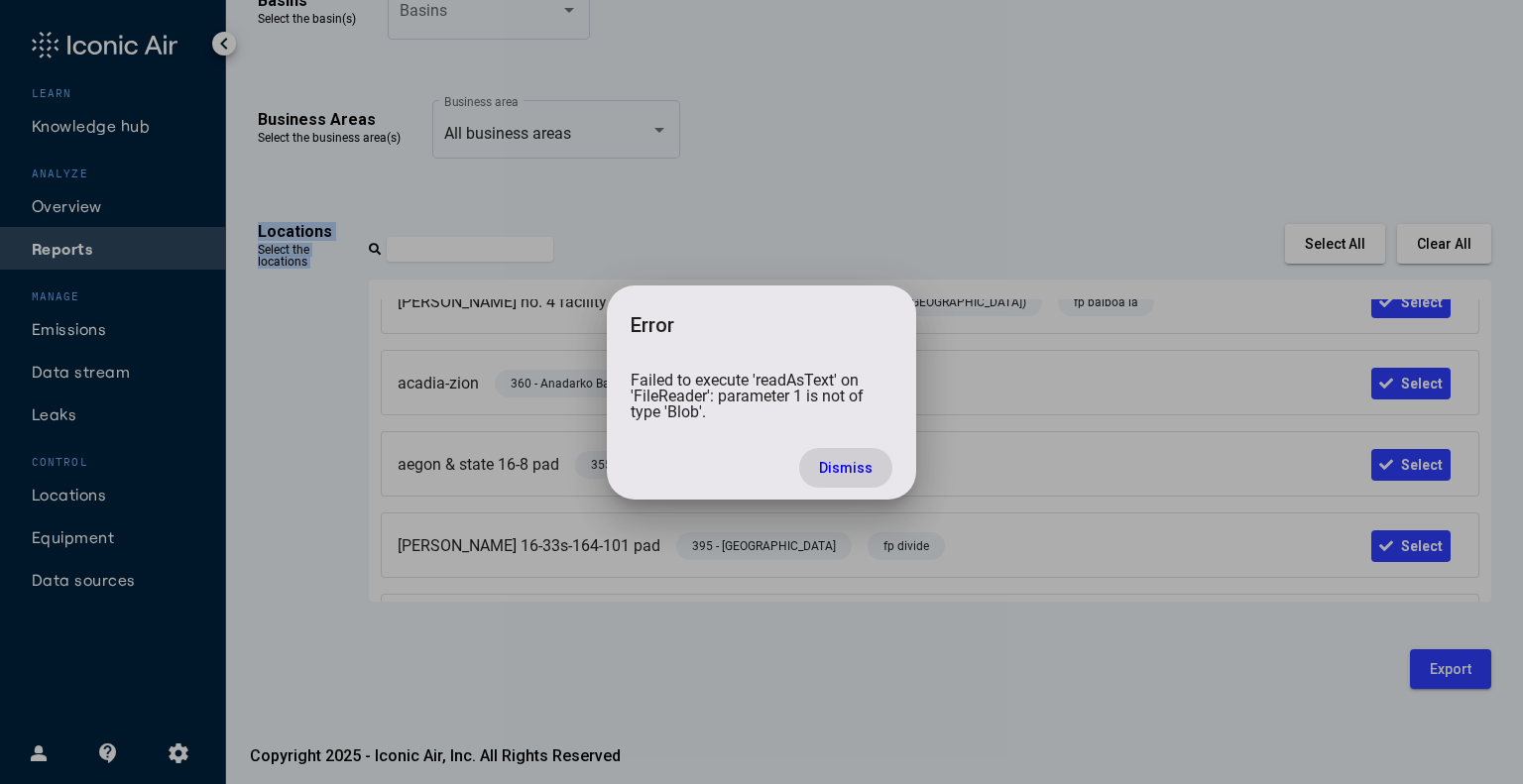 click on "Dismiss" at bounding box center (846, 468) 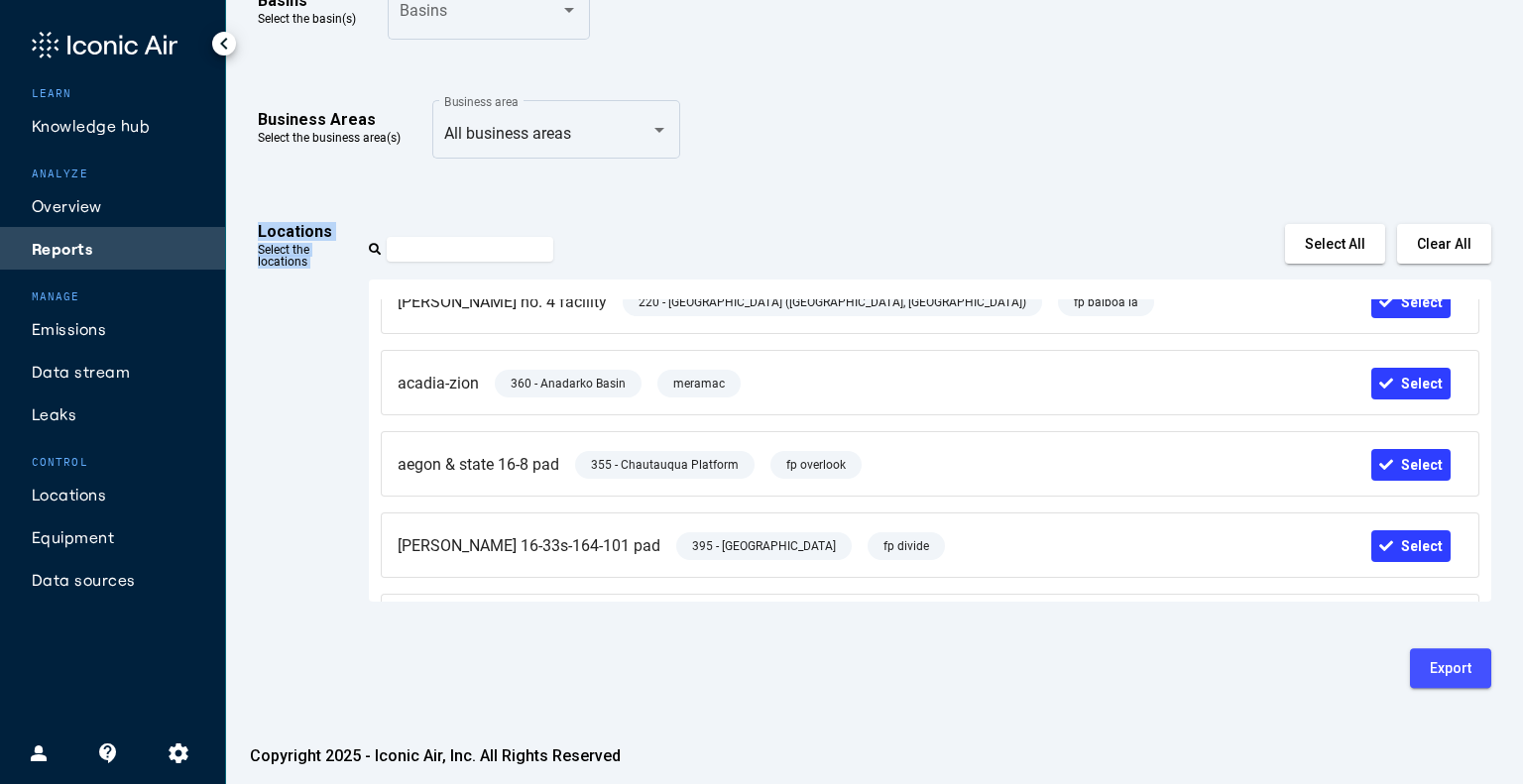 click on "Export" 